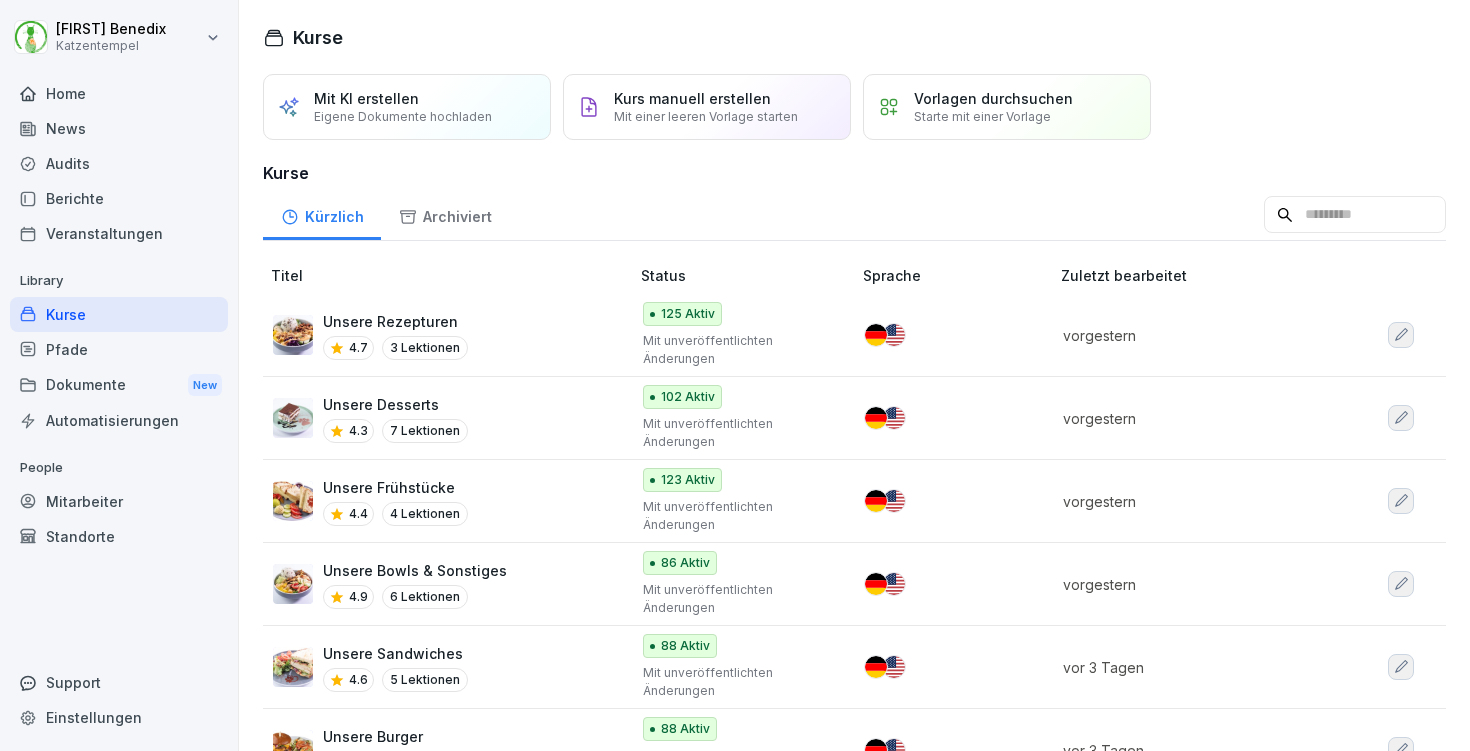 scroll, scrollTop: 0, scrollLeft: 0, axis: both 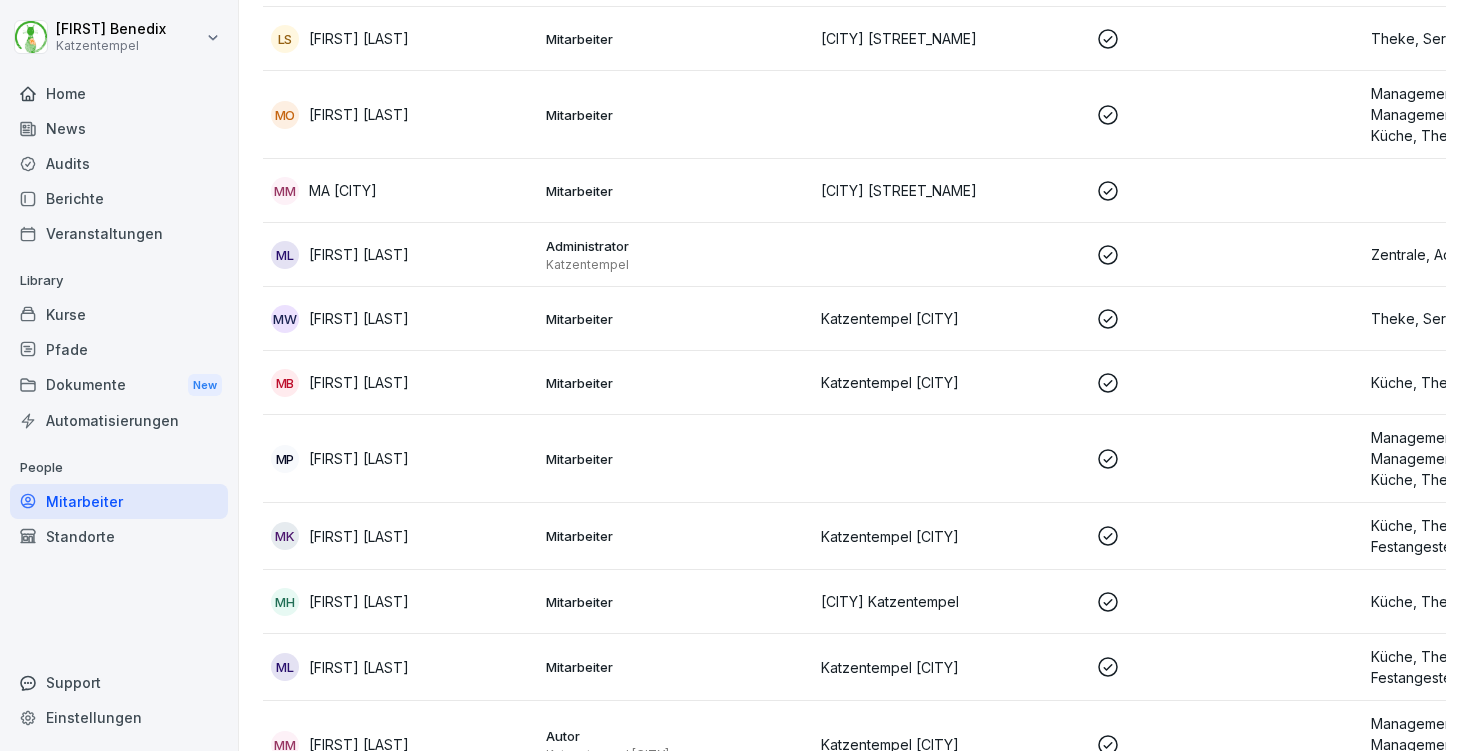 click on "Mitarbeiter" at bounding box center (675, 115) 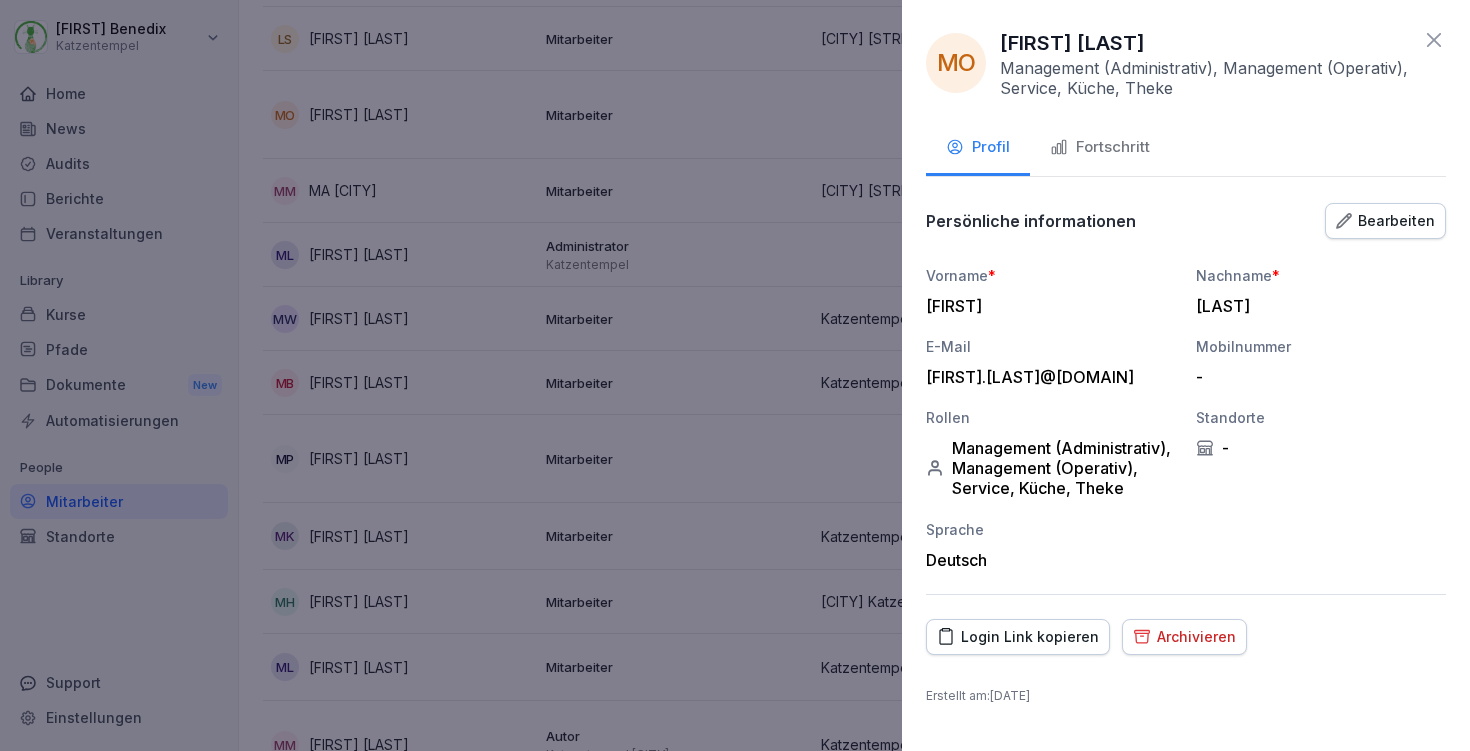 click on "Fortschritt" at bounding box center [1100, 149] 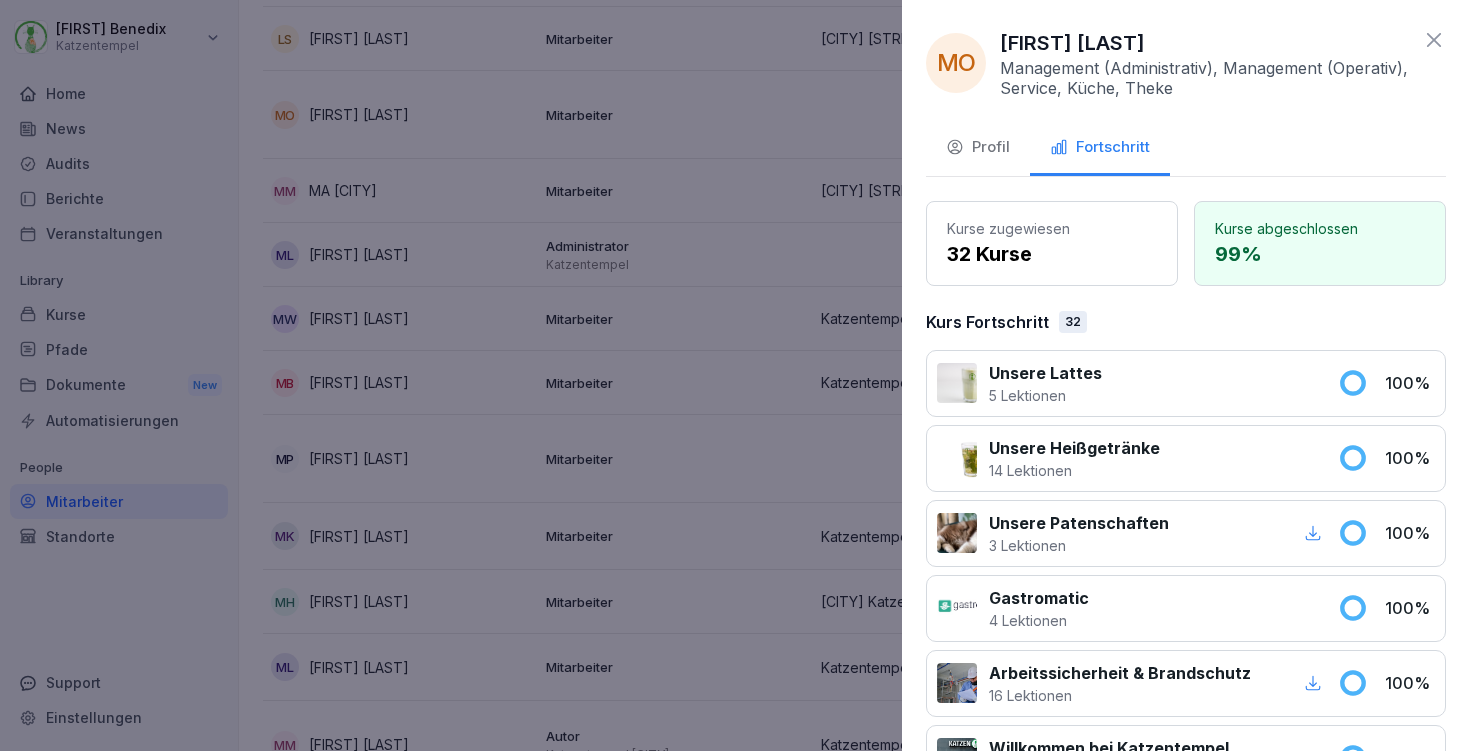 click 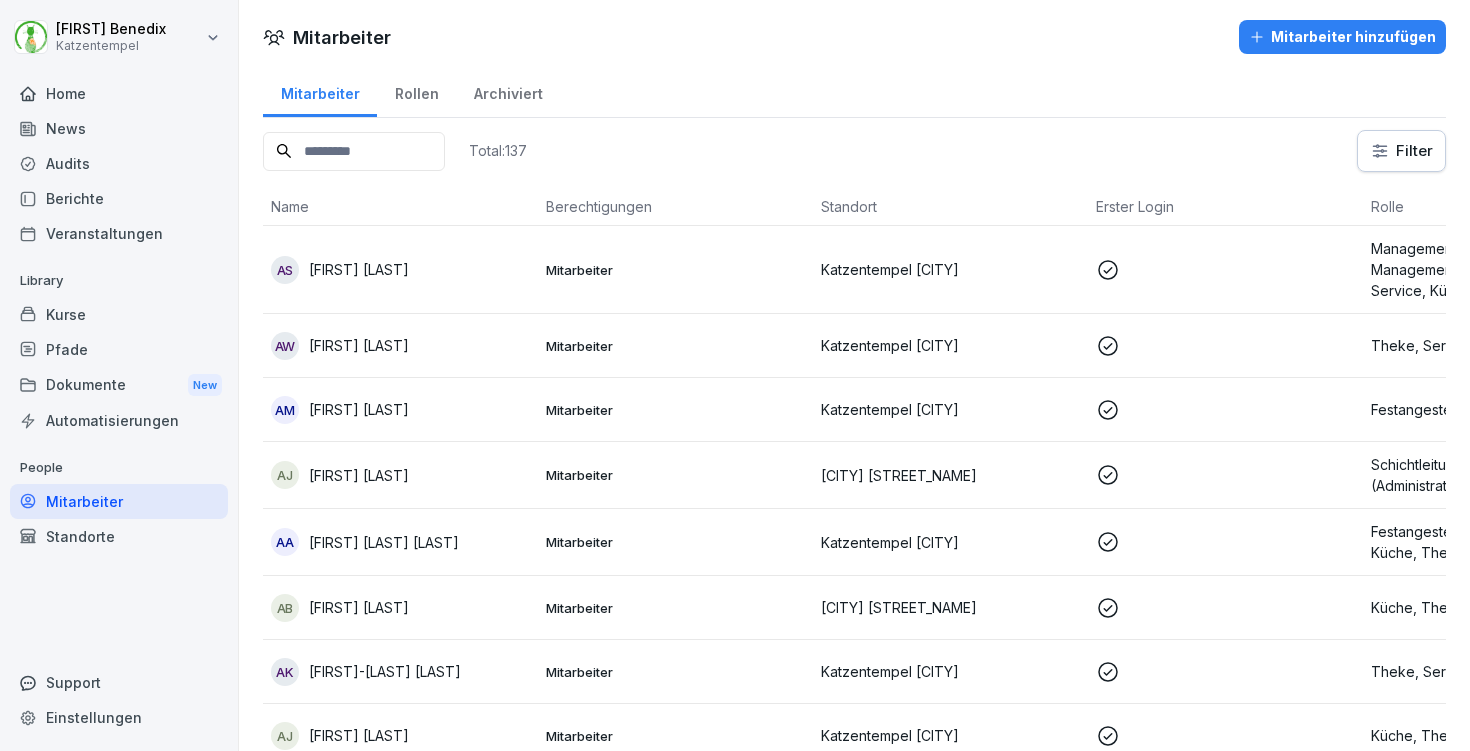 scroll, scrollTop: 0, scrollLeft: 0, axis: both 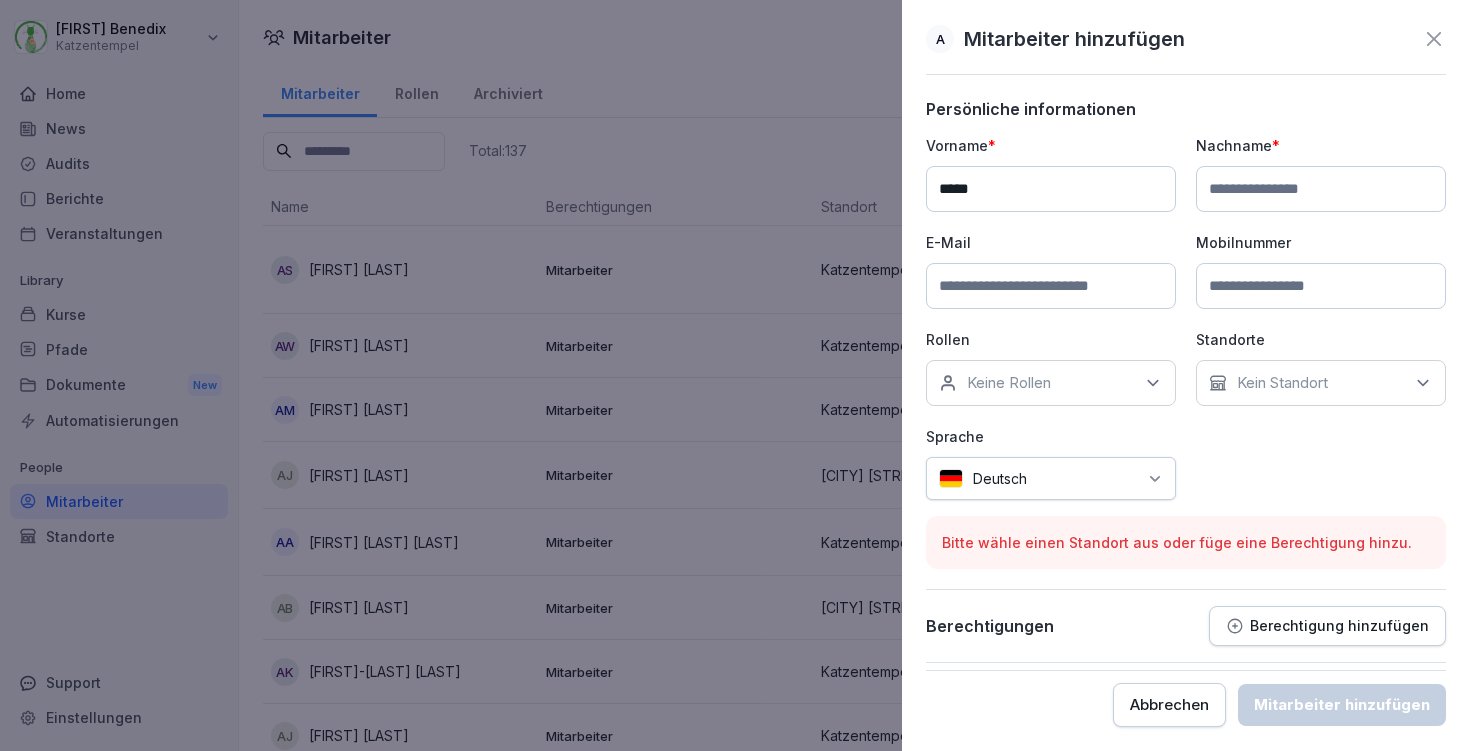 type on "*****" 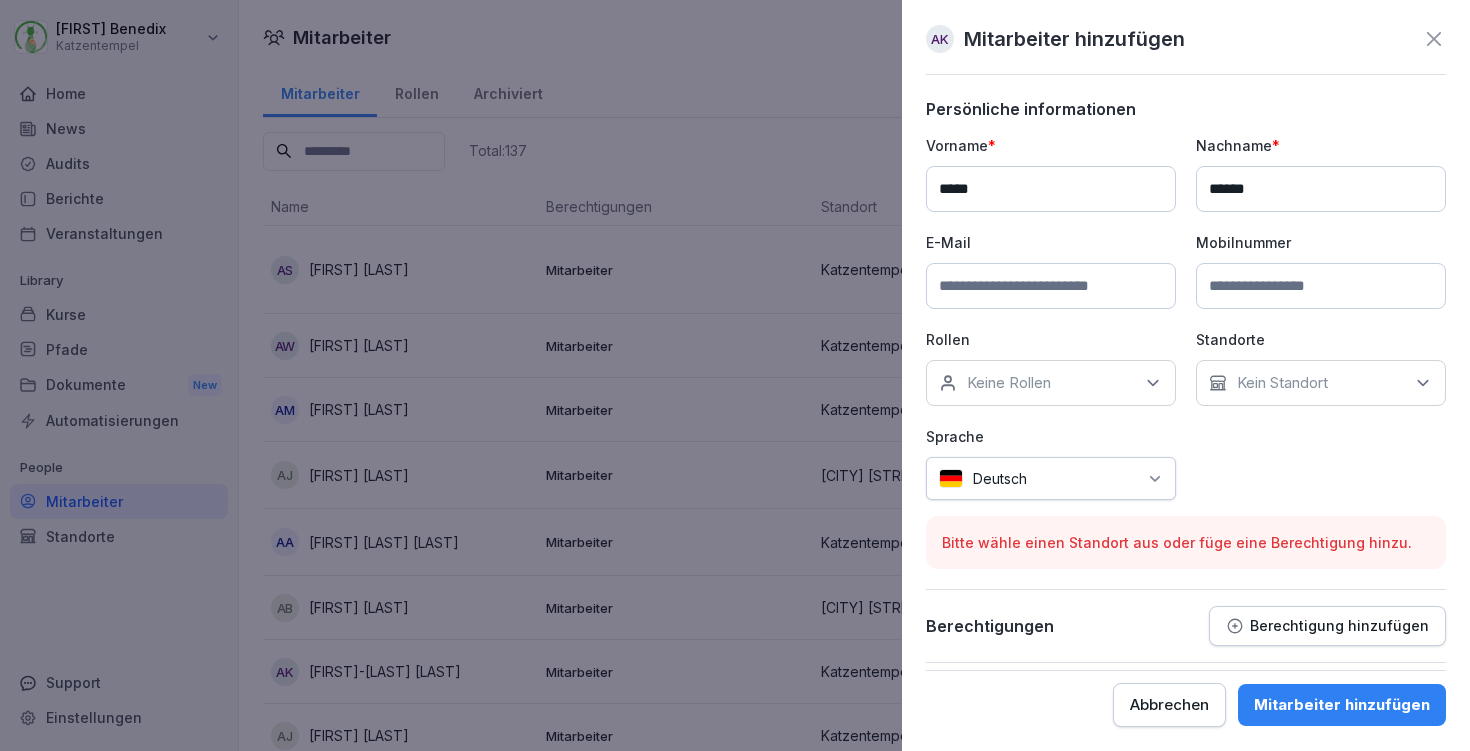 type on "******" 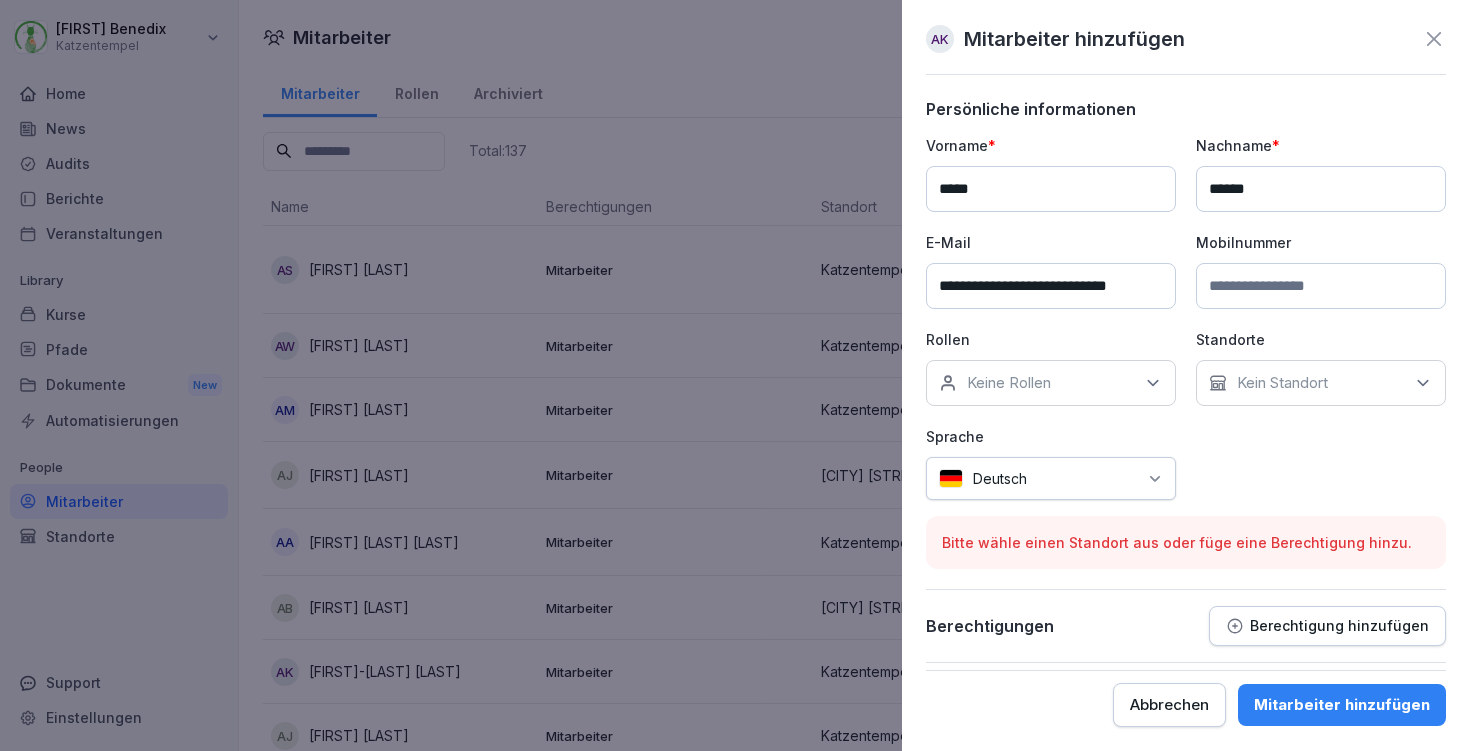 type on "**********" 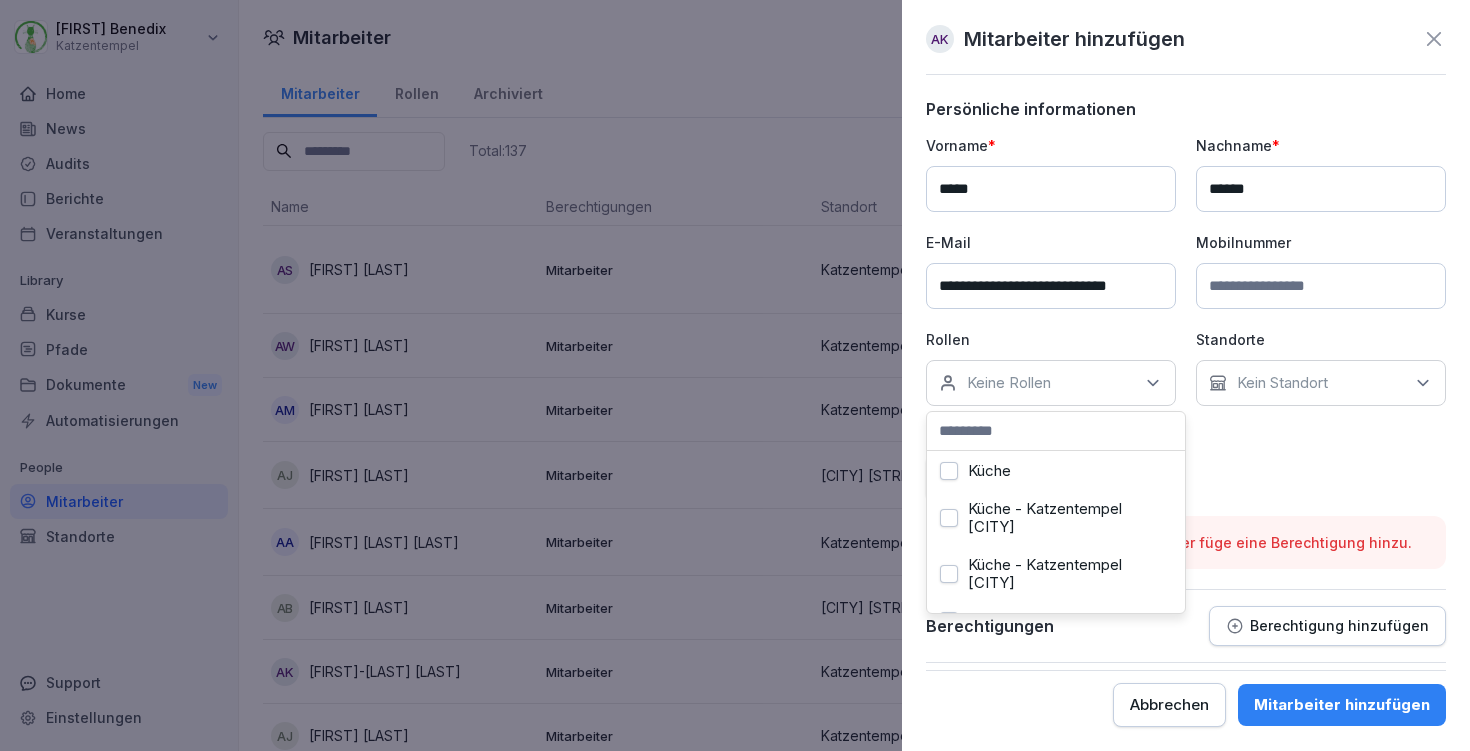 scroll, scrollTop: 573, scrollLeft: 0, axis: vertical 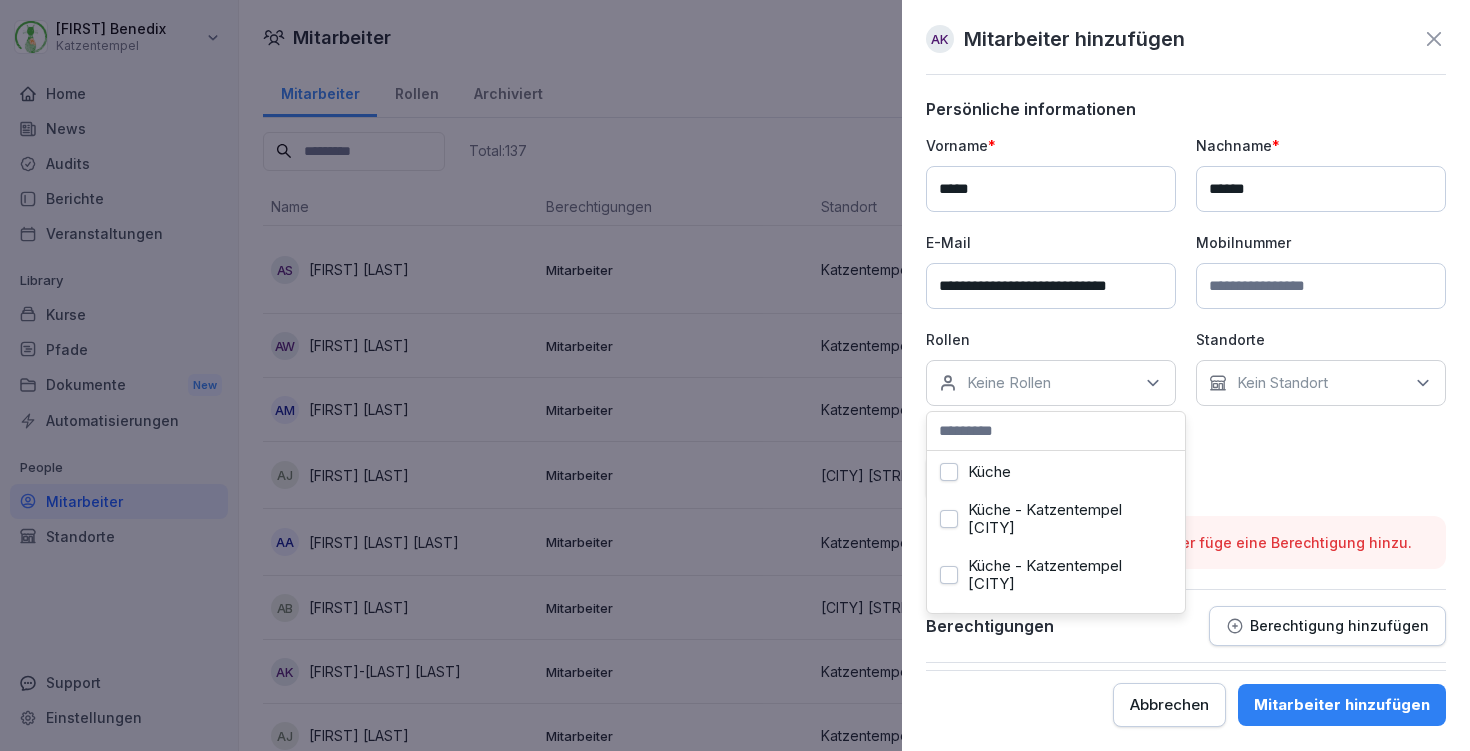 click on "Küche" at bounding box center [989, 472] 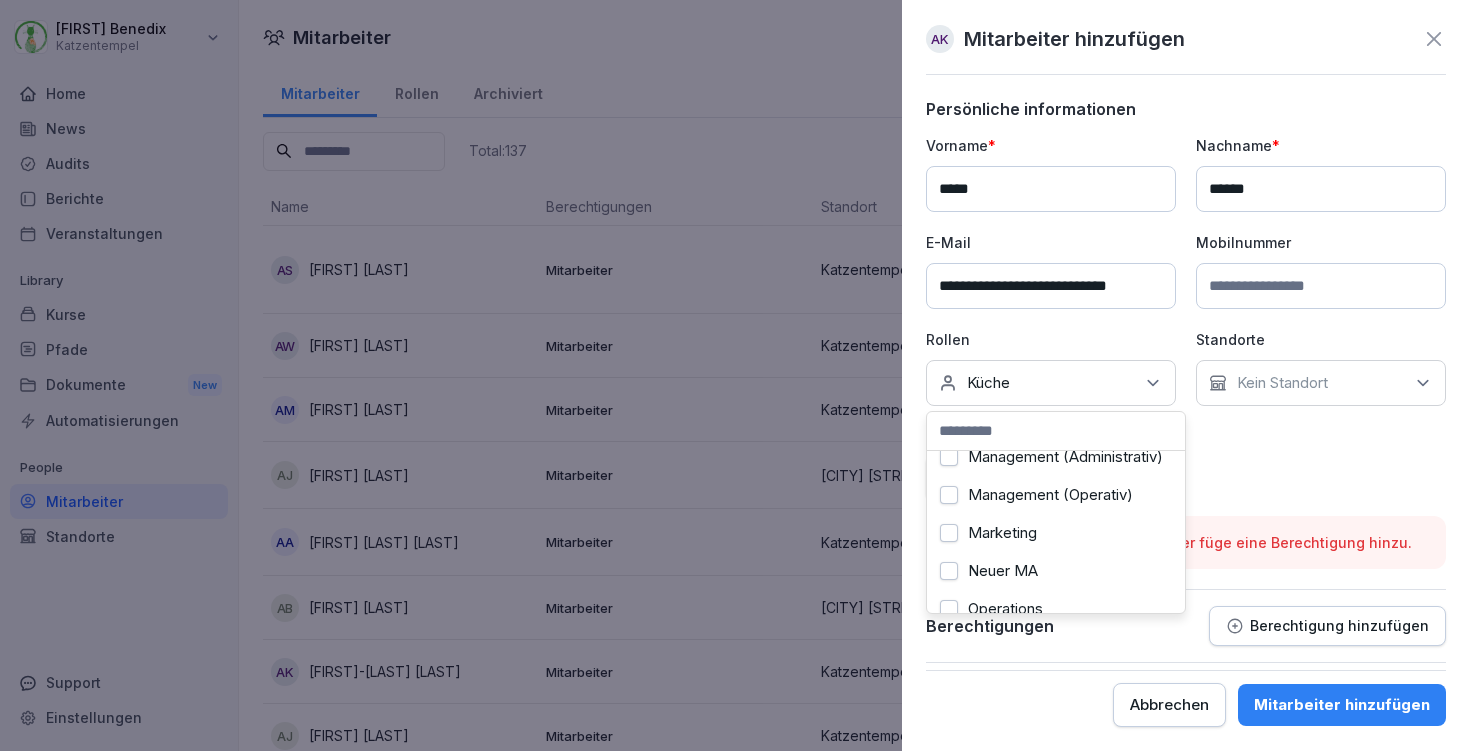 scroll, scrollTop: 744, scrollLeft: 0, axis: vertical 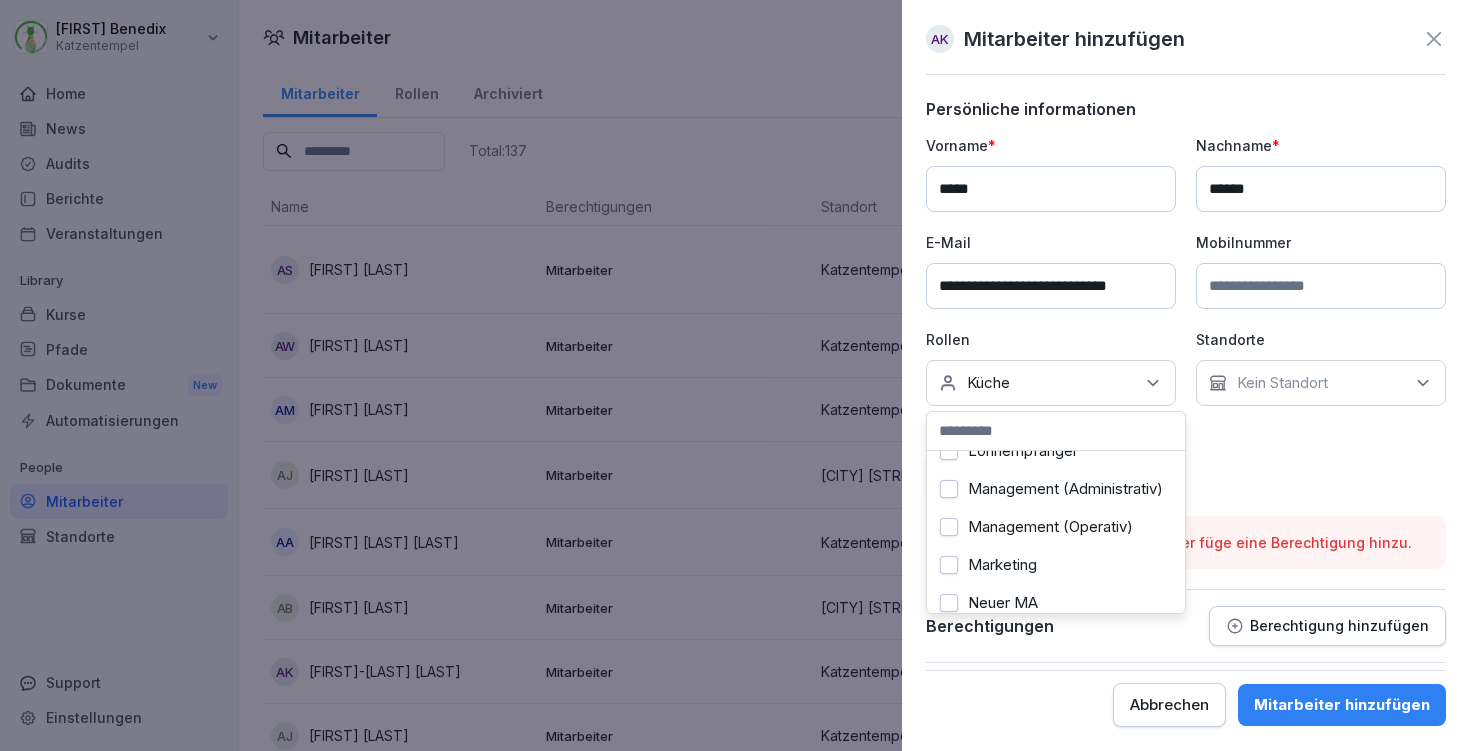 click on "Management (Administrativ)" at bounding box center (1065, 489) 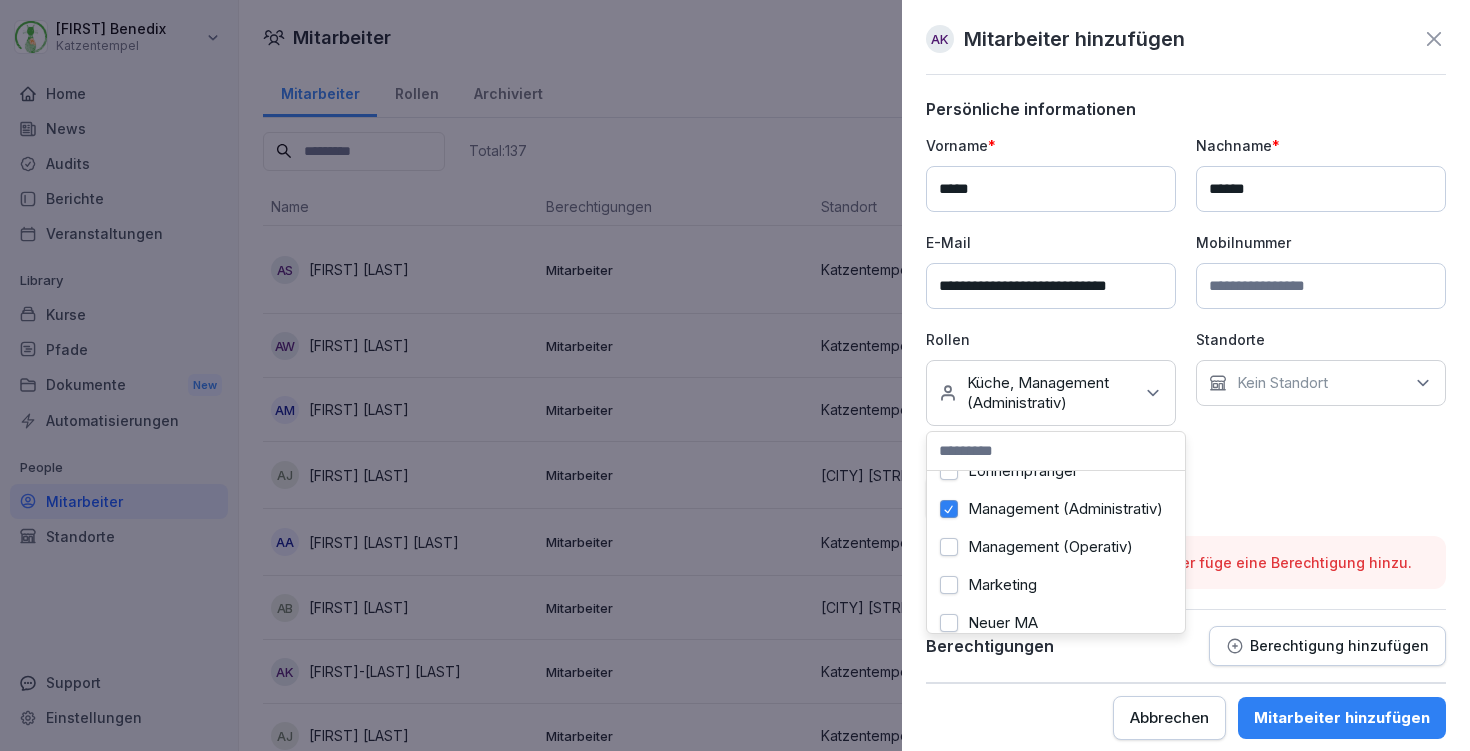 click on "Management (Operativ)" at bounding box center (1050, 547) 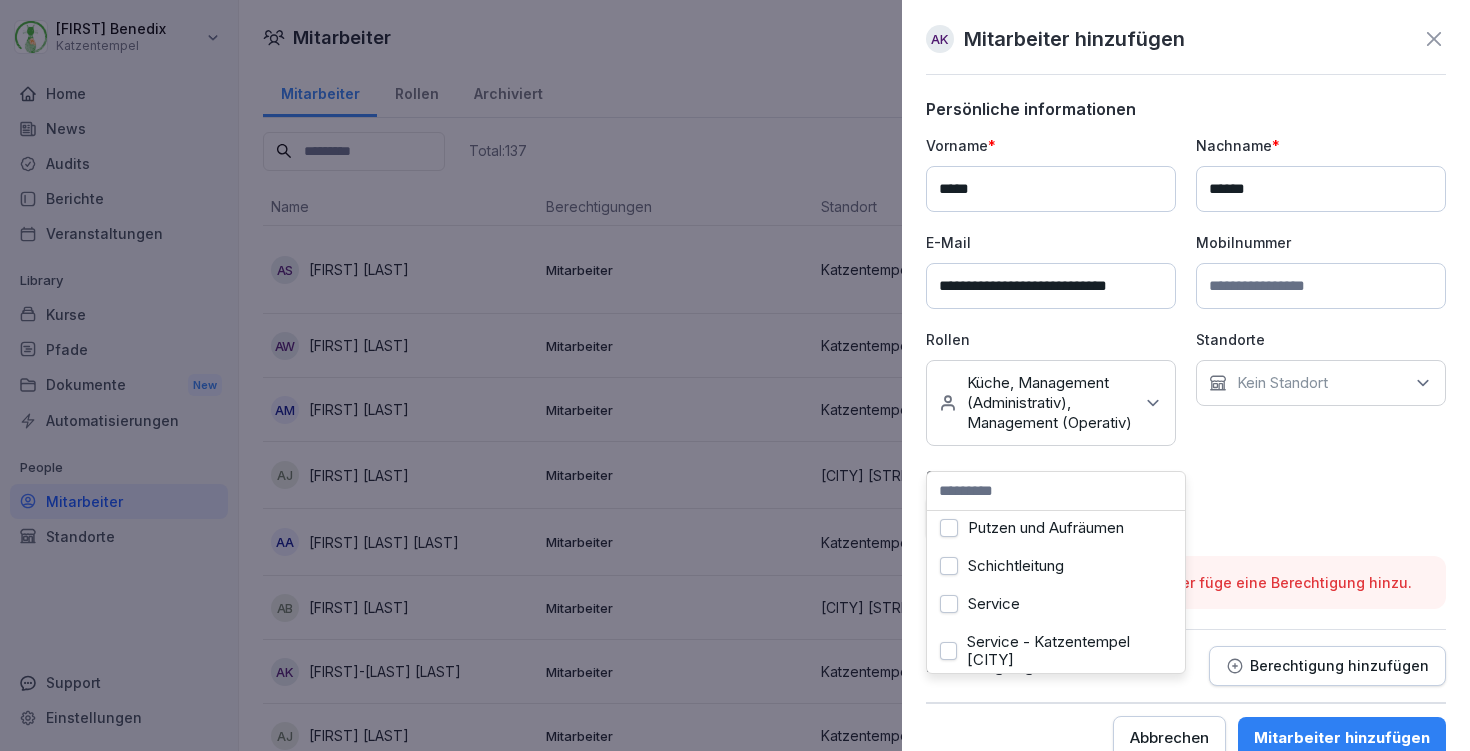 scroll, scrollTop: 1000, scrollLeft: 0, axis: vertical 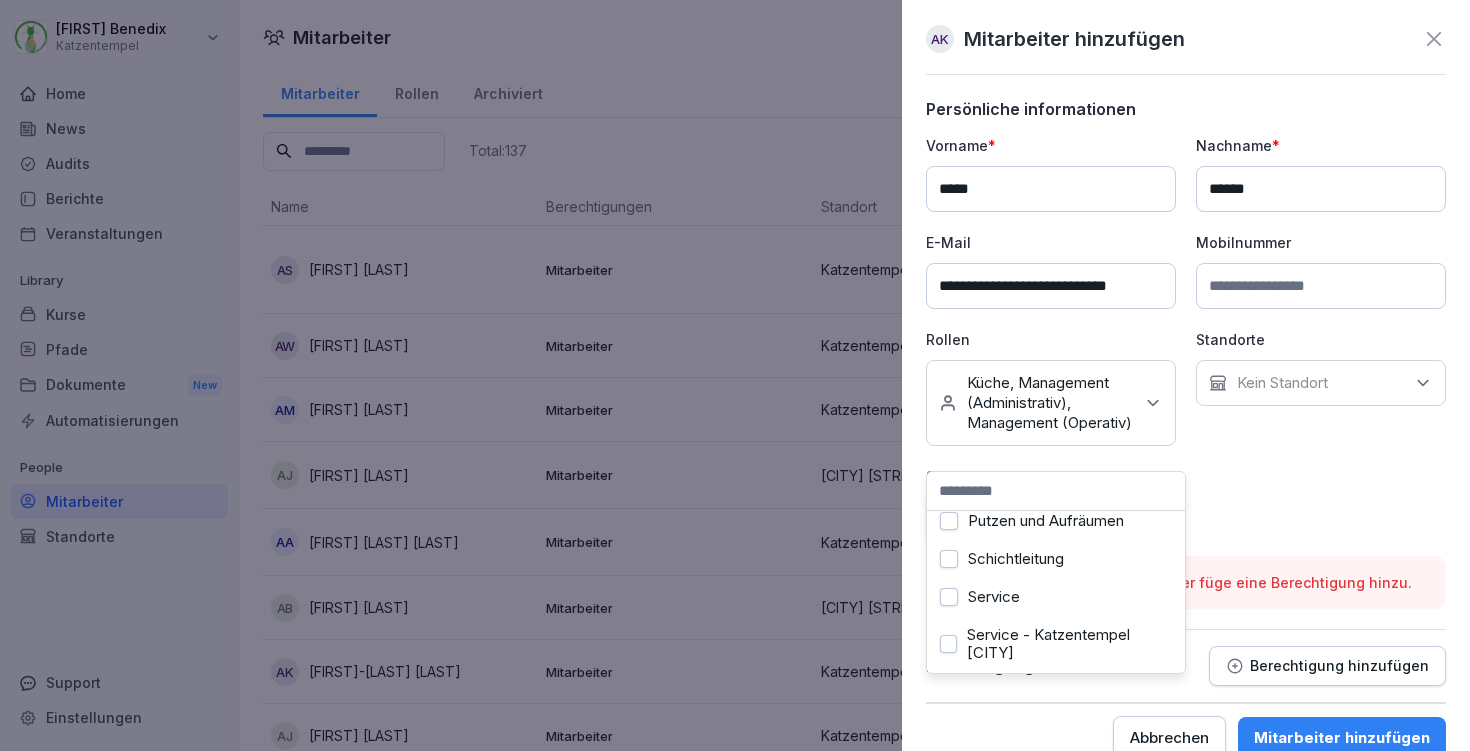 click on "Service" at bounding box center [1056, 597] 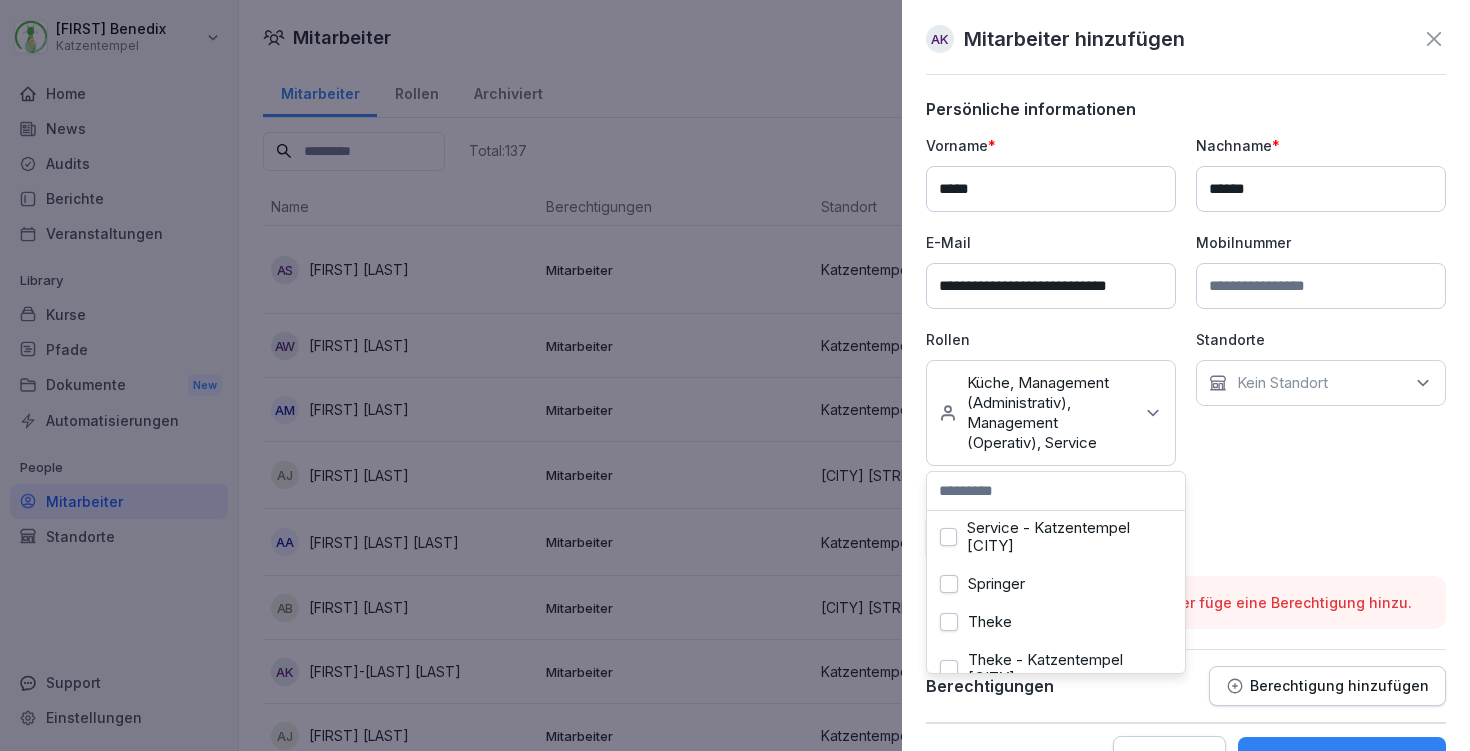 scroll, scrollTop: 1171, scrollLeft: 0, axis: vertical 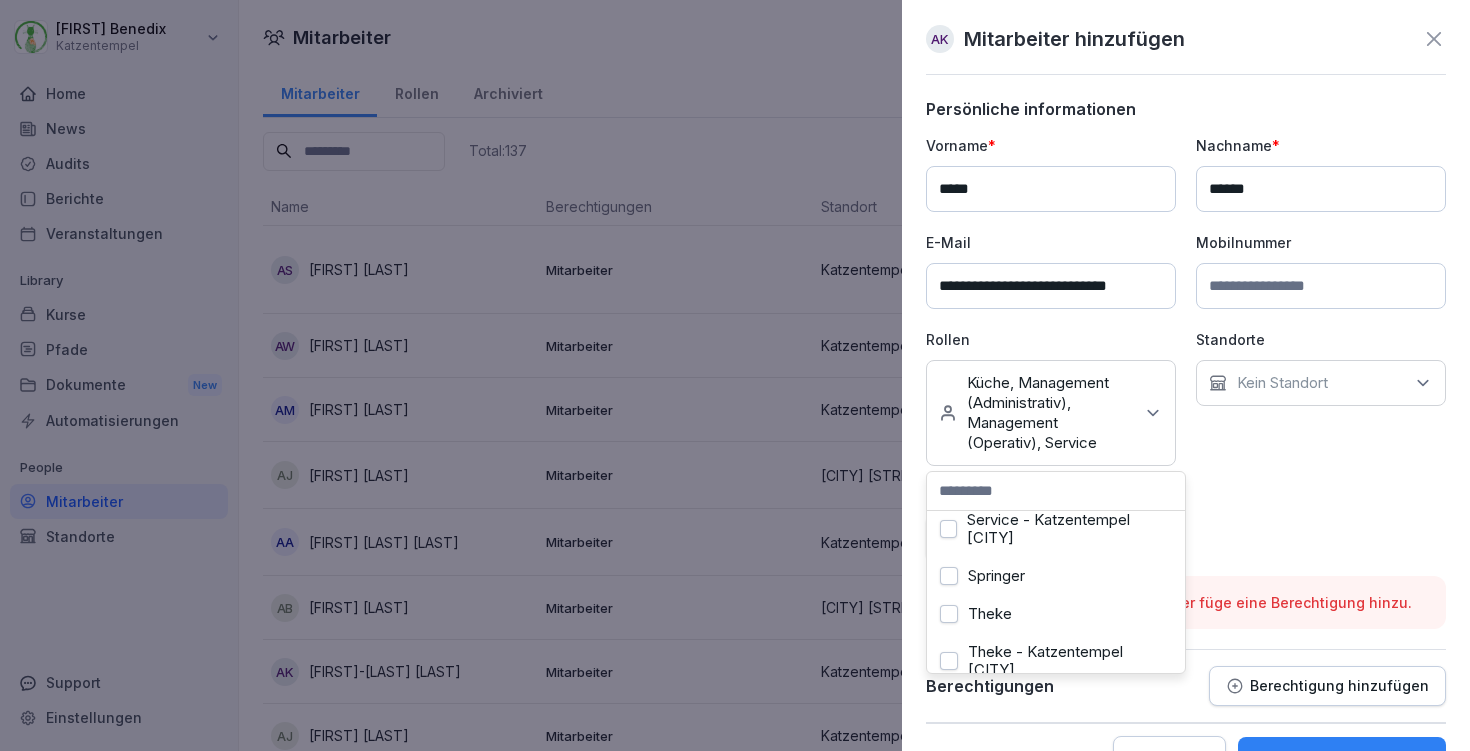 click on "Theke" at bounding box center [1056, 614] 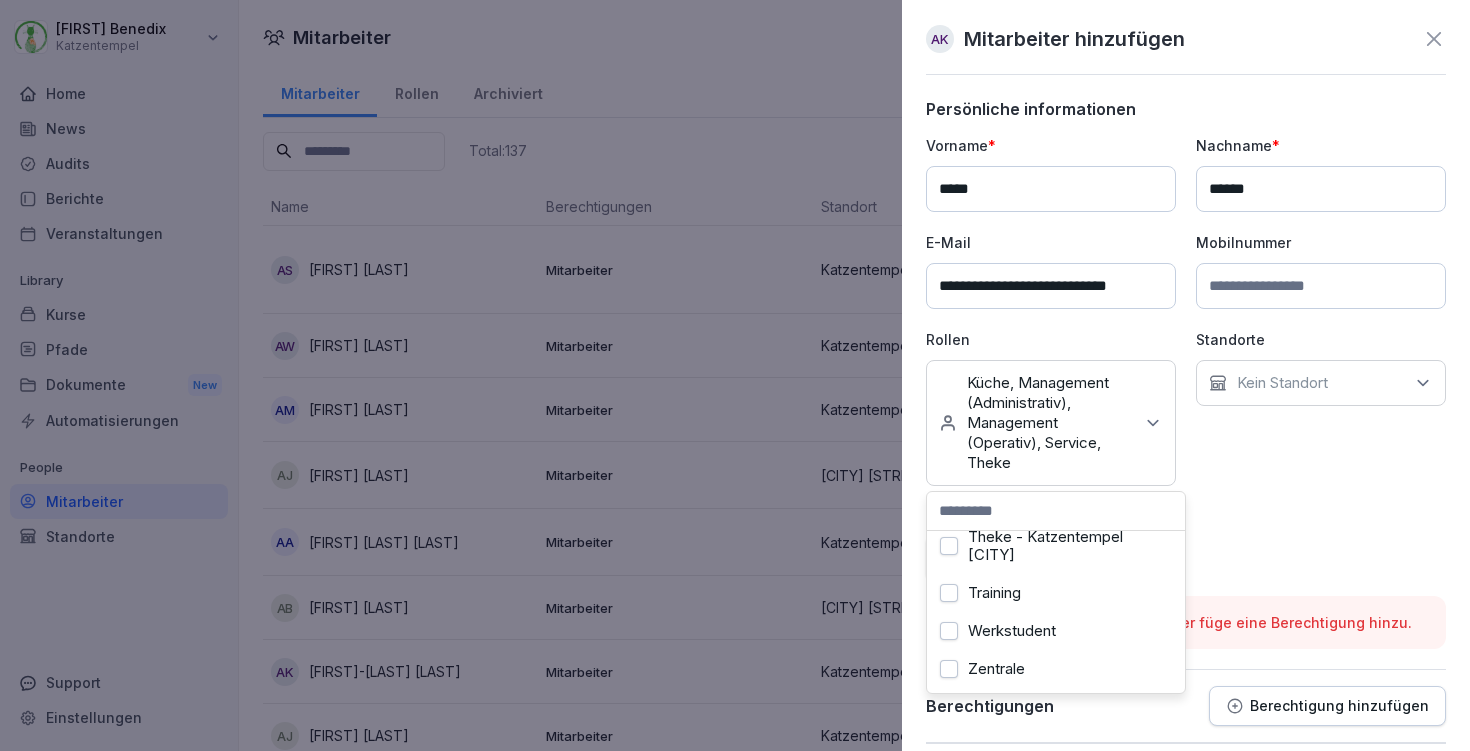 scroll, scrollTop: 1306, scrollLeft: 0, axis: vertical 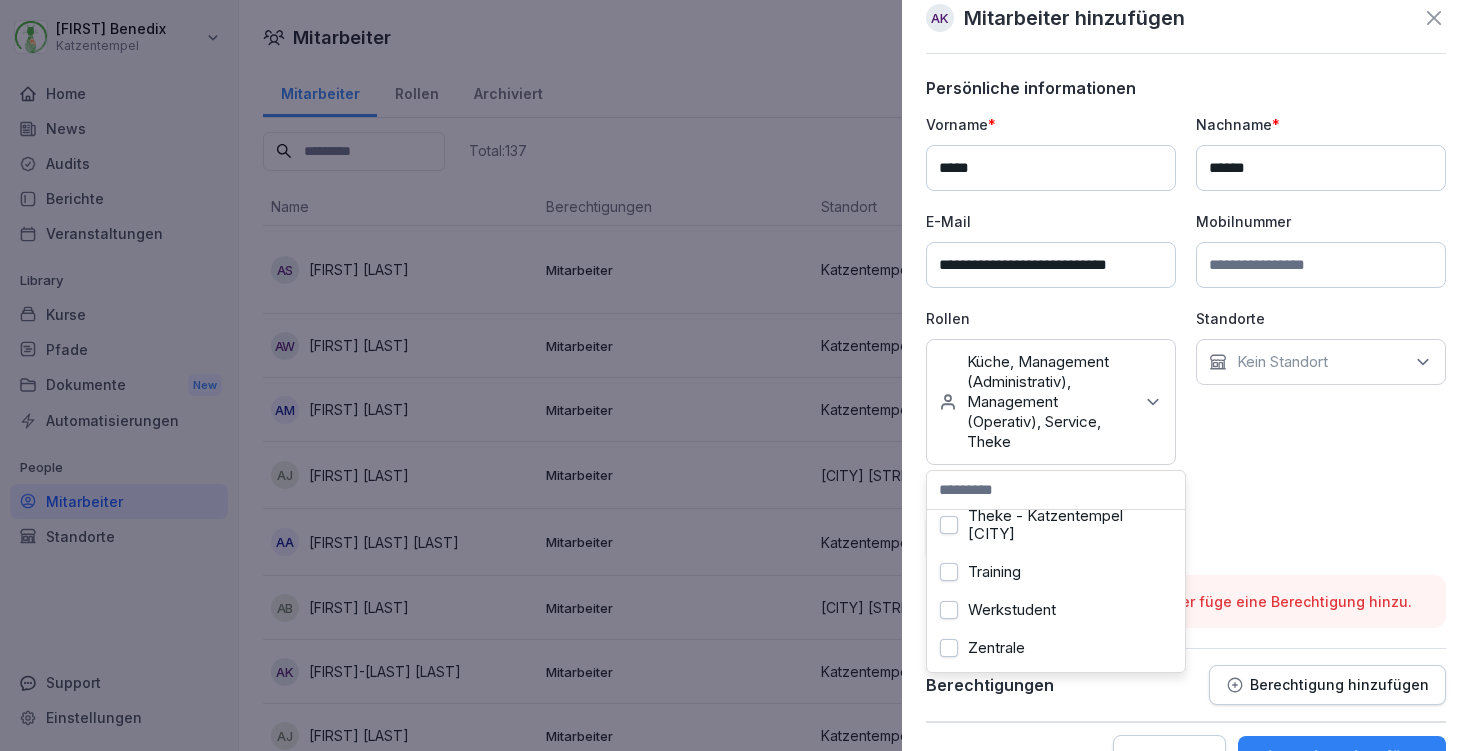 click on "Training" at bounding box center [994, 572] 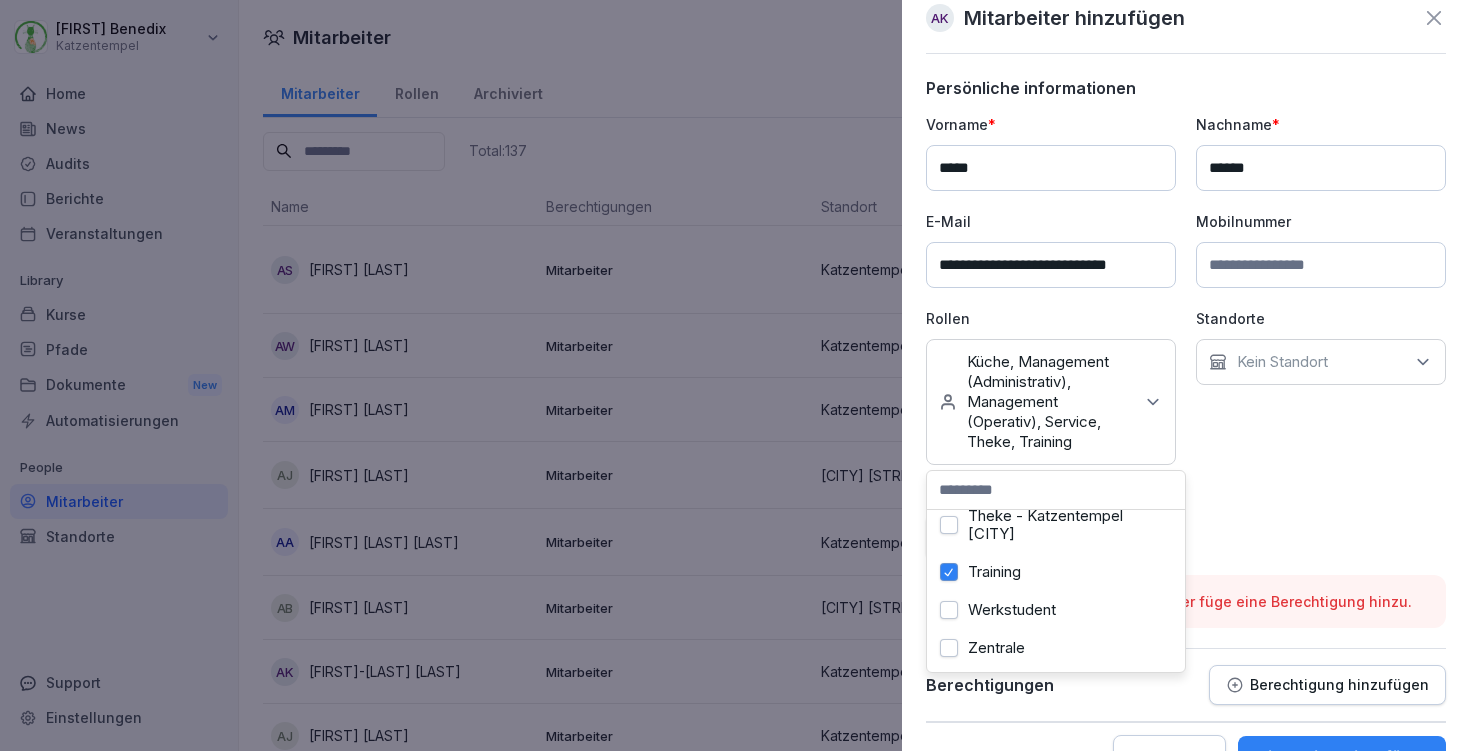 click on "**********" at bounding box center [1186, 336] 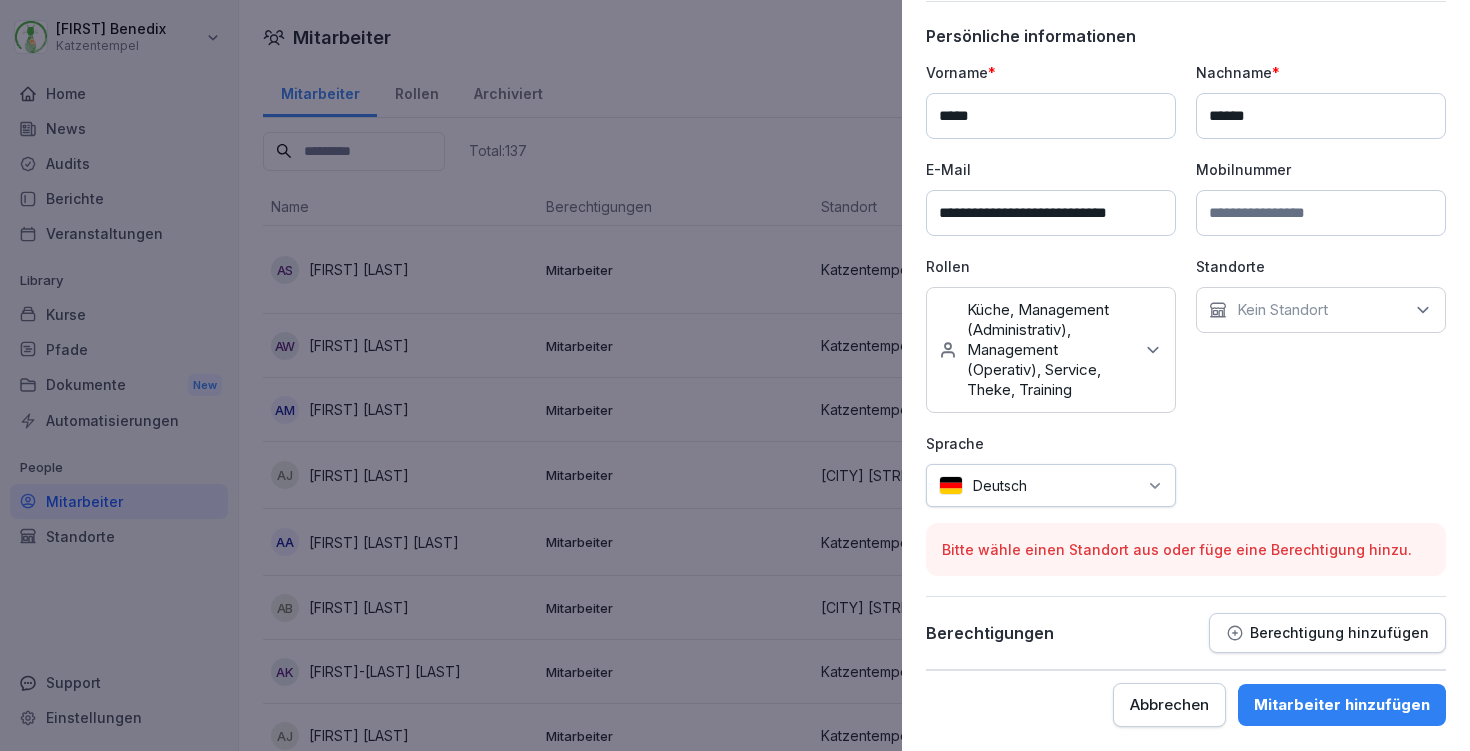 scroll, scrollTop: 73, scrollLeft: 0, axis: vertical 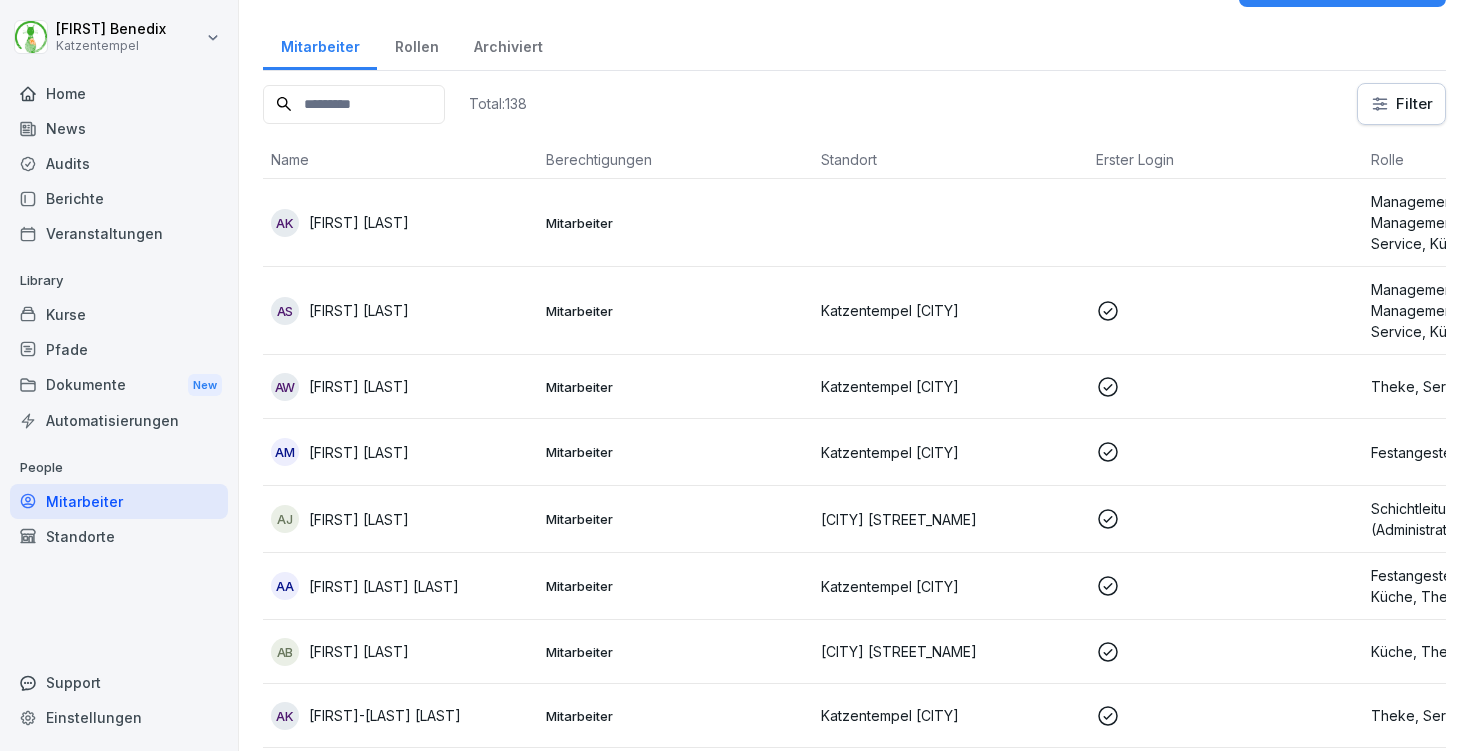 click on "Mitarbeiter" at bounding box center [675, 223] 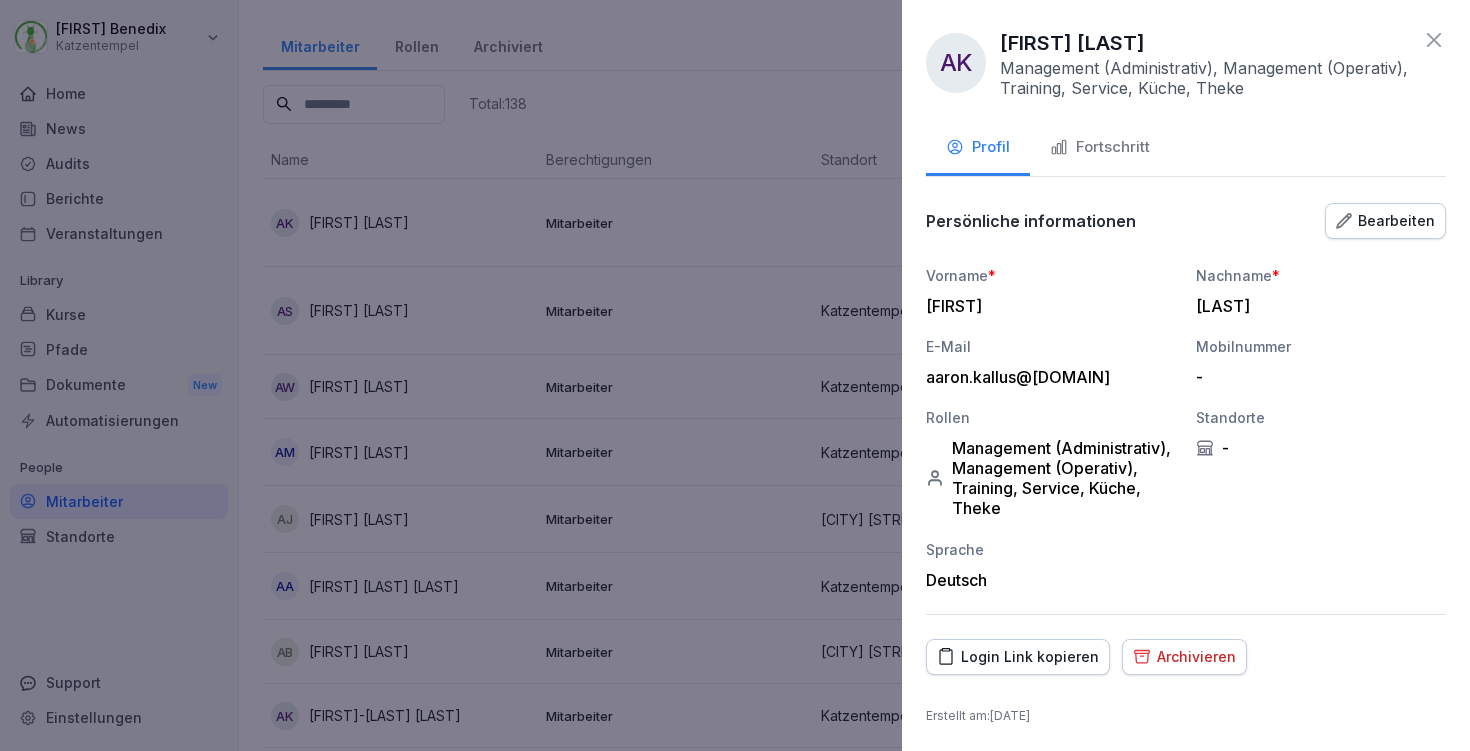 click on "Fortschritt" at bounding box center [1100, 147] 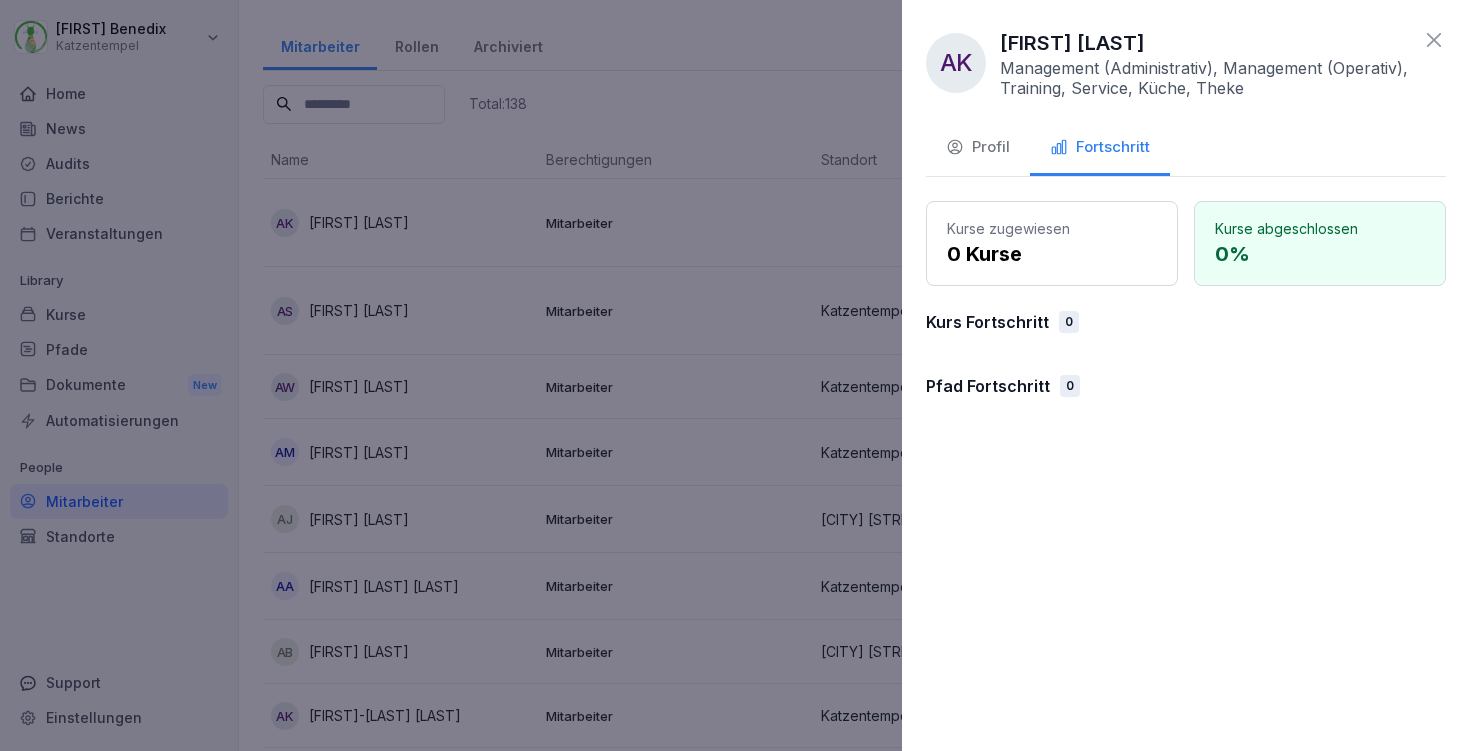 click on "Profil" at bounding box center [978, 149] 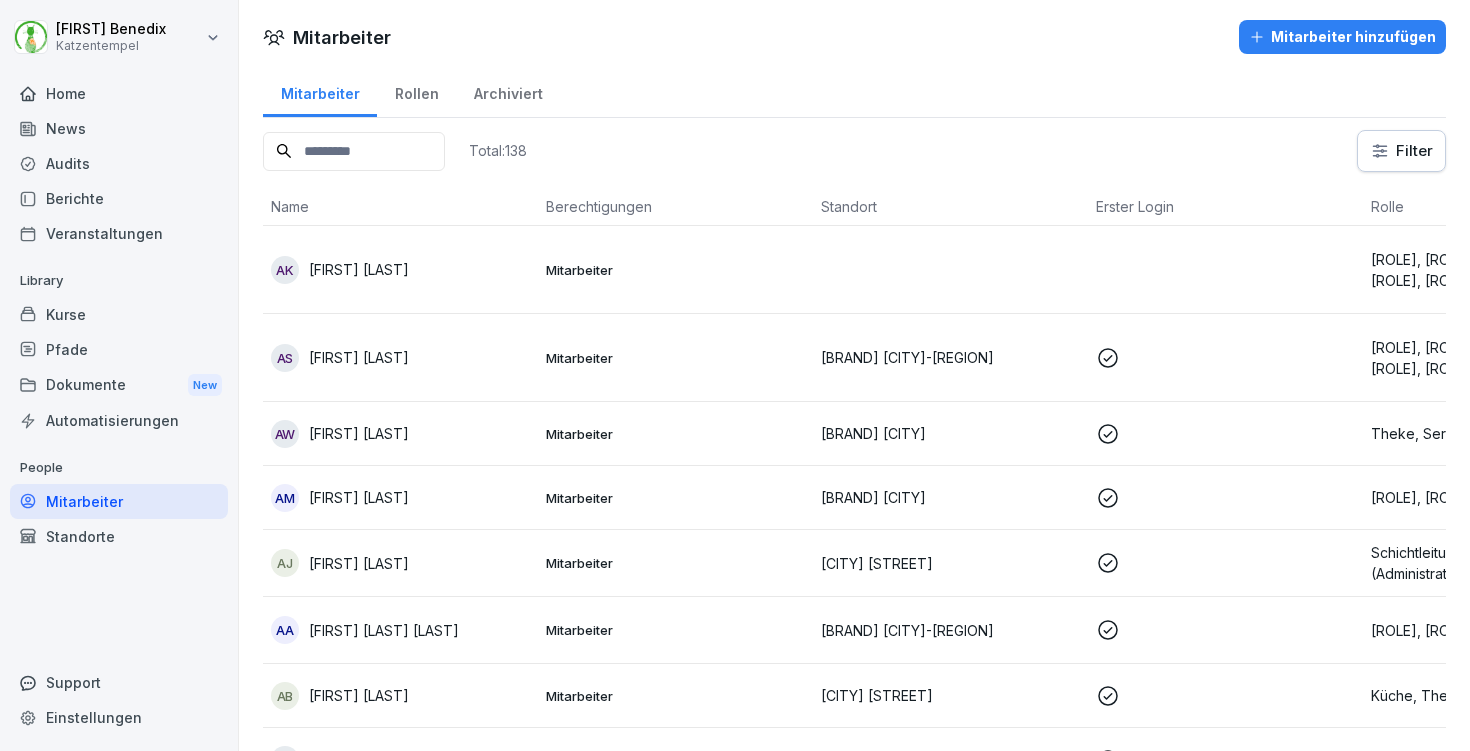 scroll, scrollTop: 0, scrollLeft: 0, axis: both 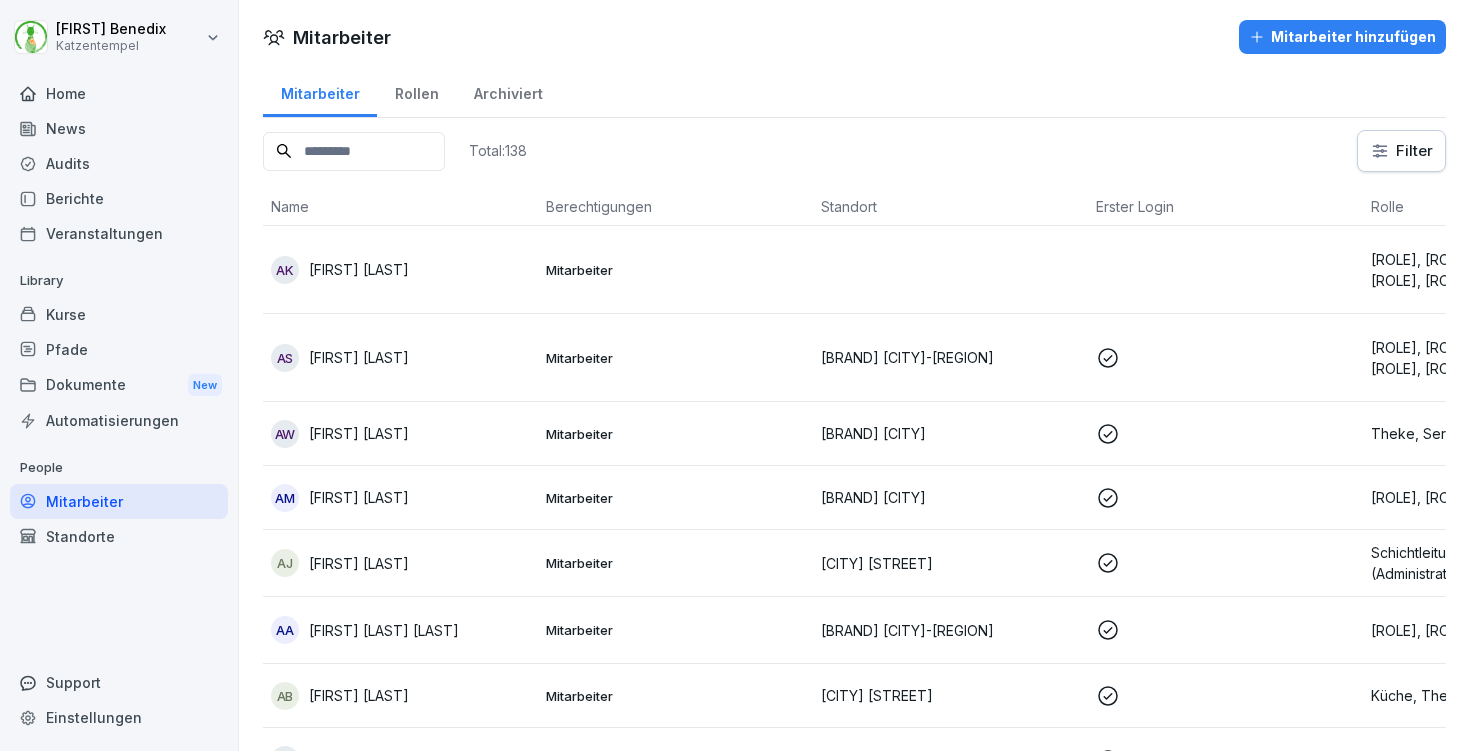 click on "Mitarbeiter" at bounding box center (675, 270) 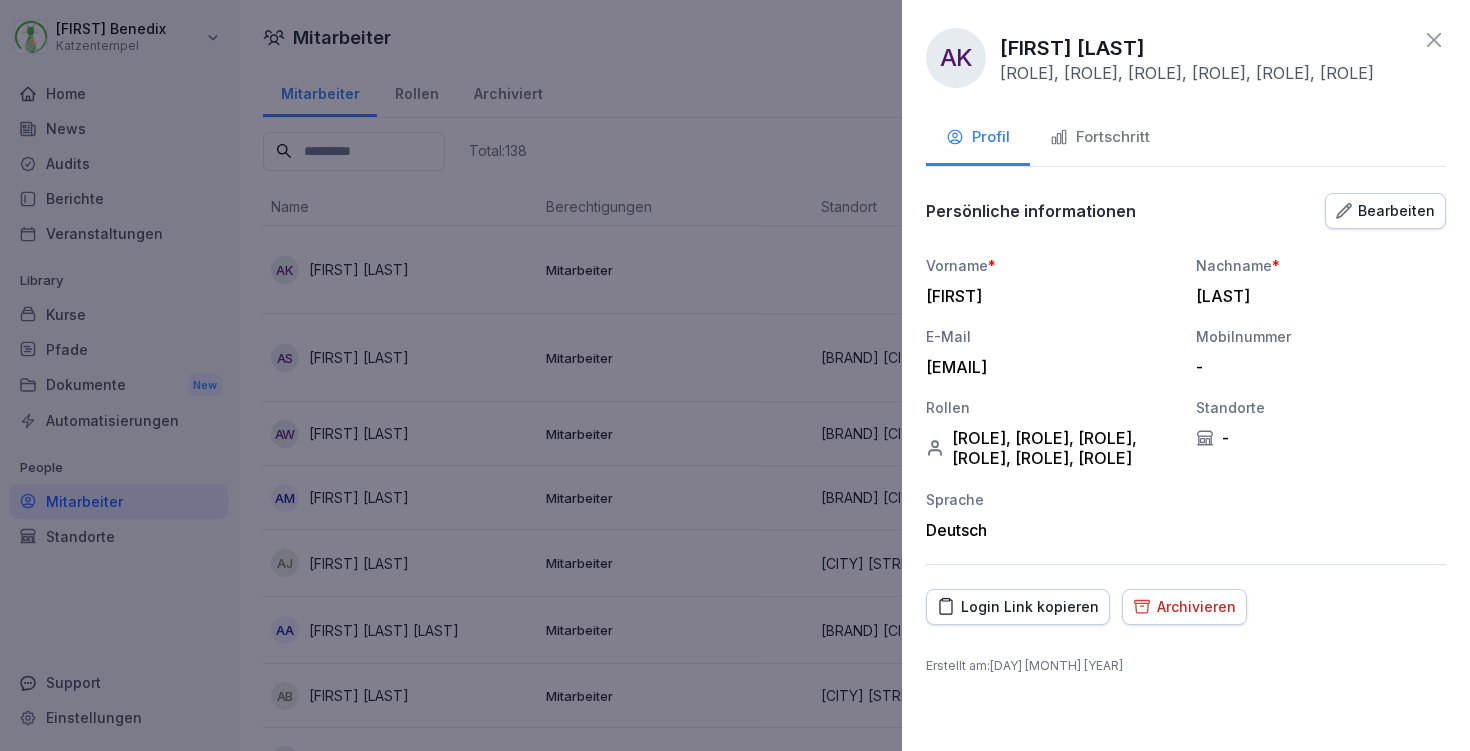 click on "Fortschritt" at bounding box center (1100, 137) 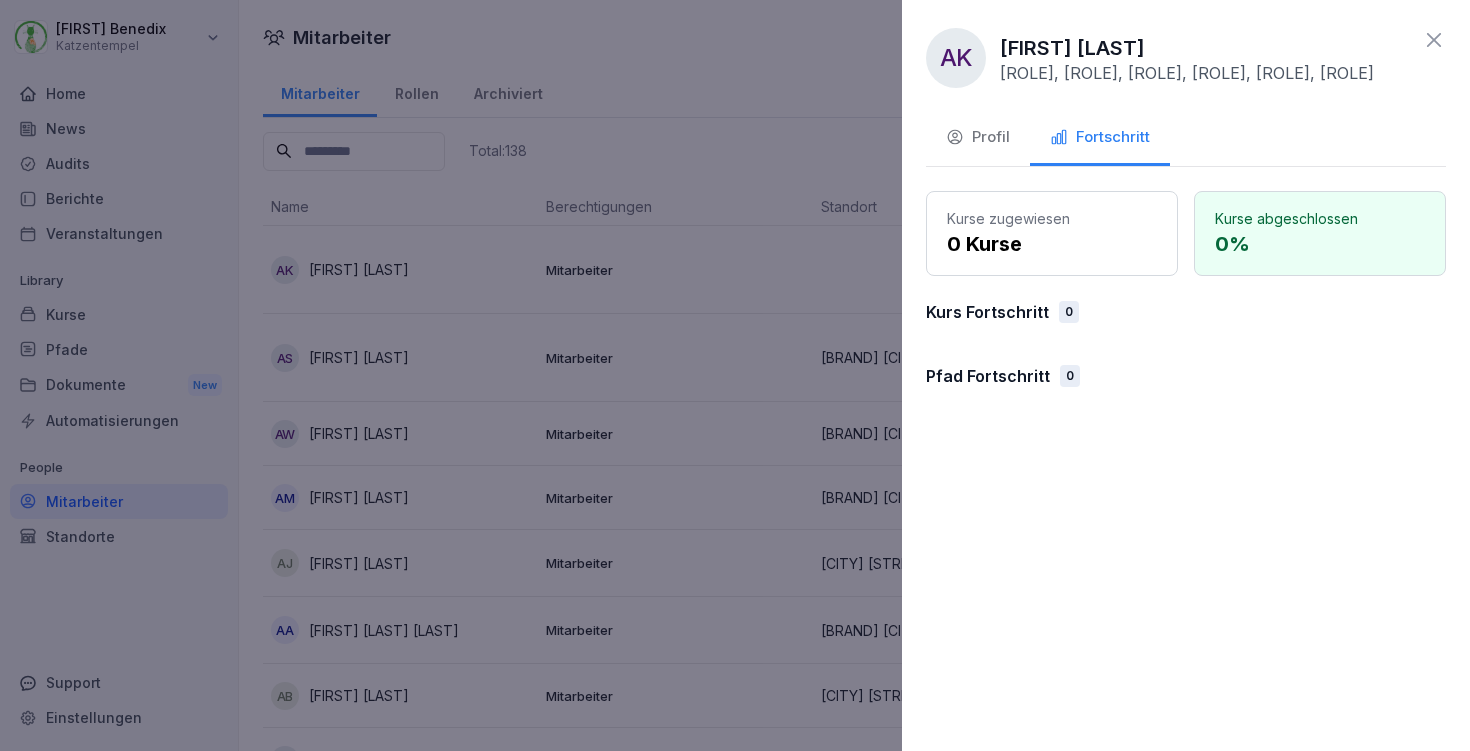 click 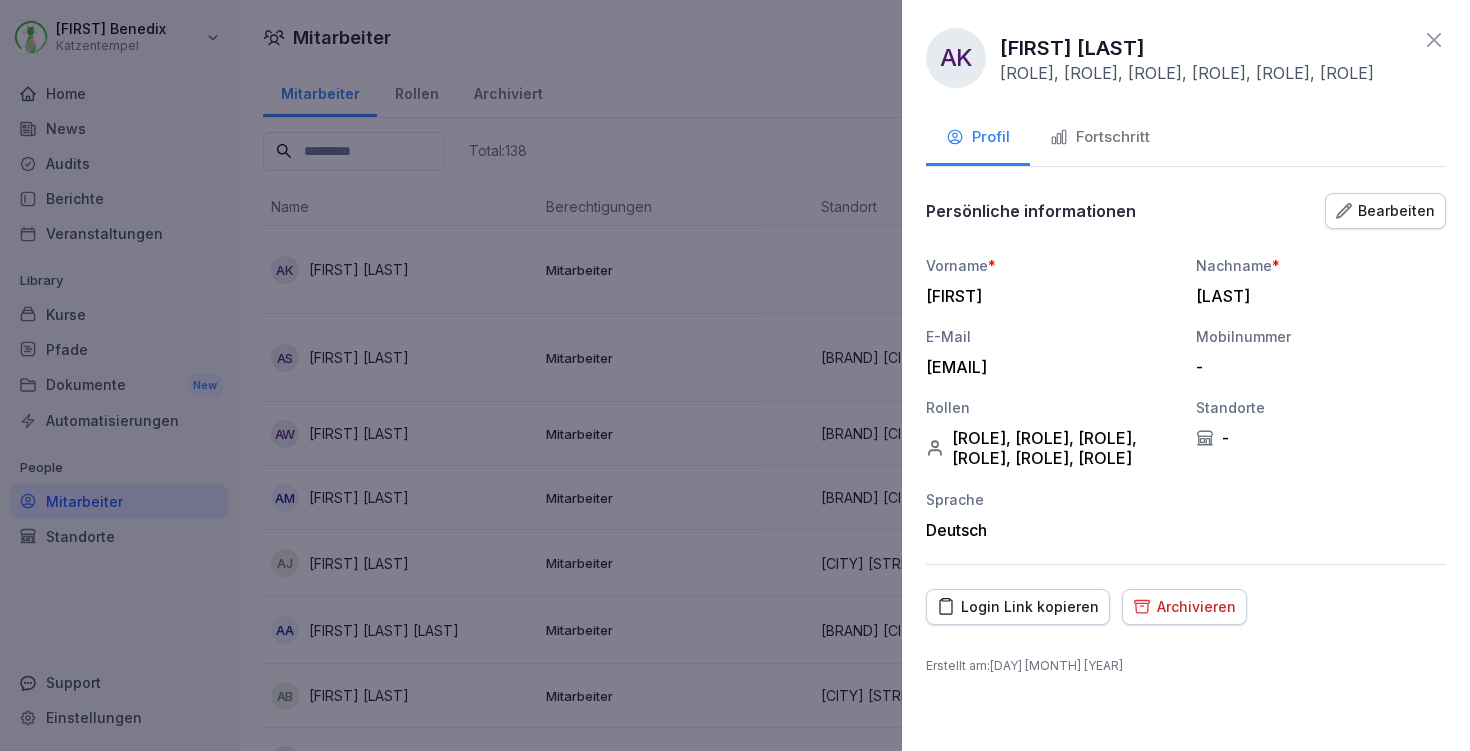click 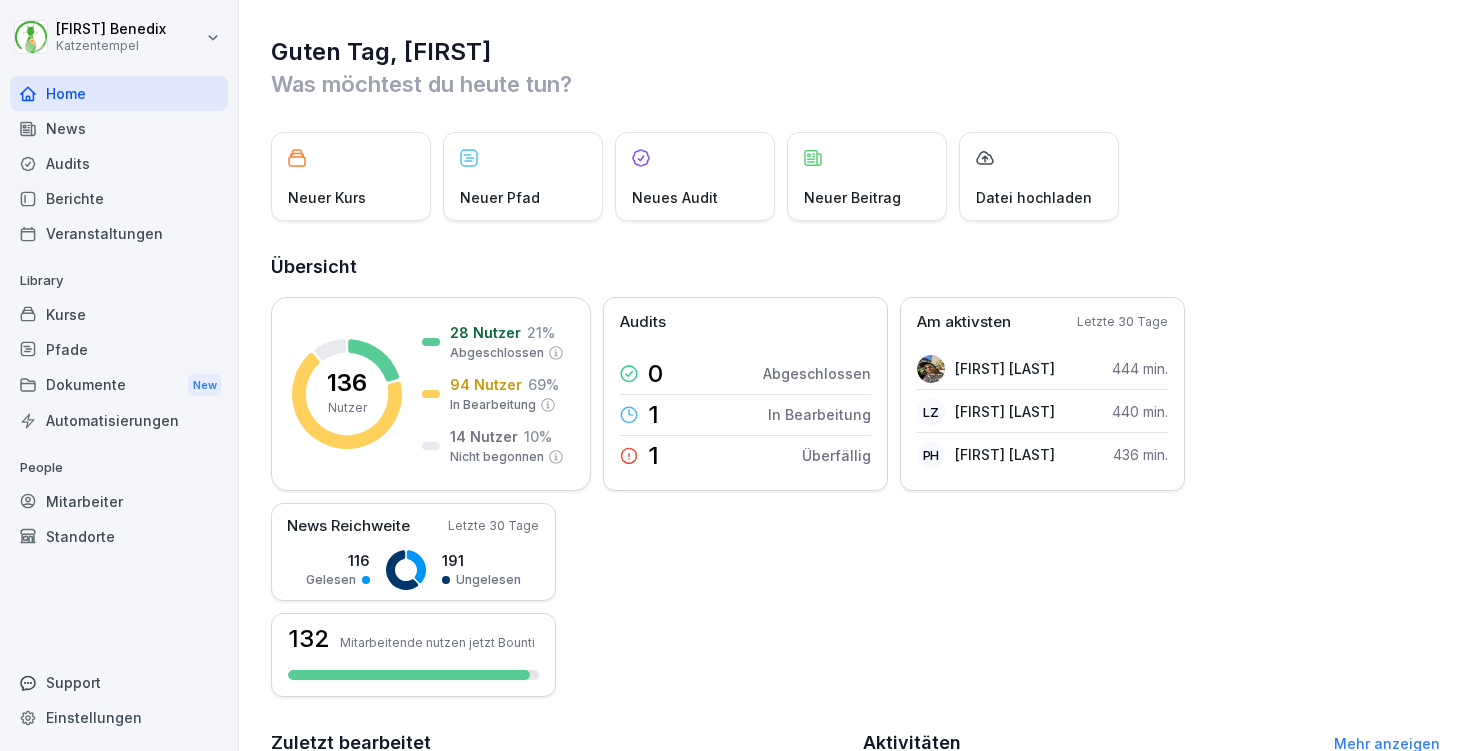 scroll, scrollTop: 0, scrollLeft: 0, axis: both 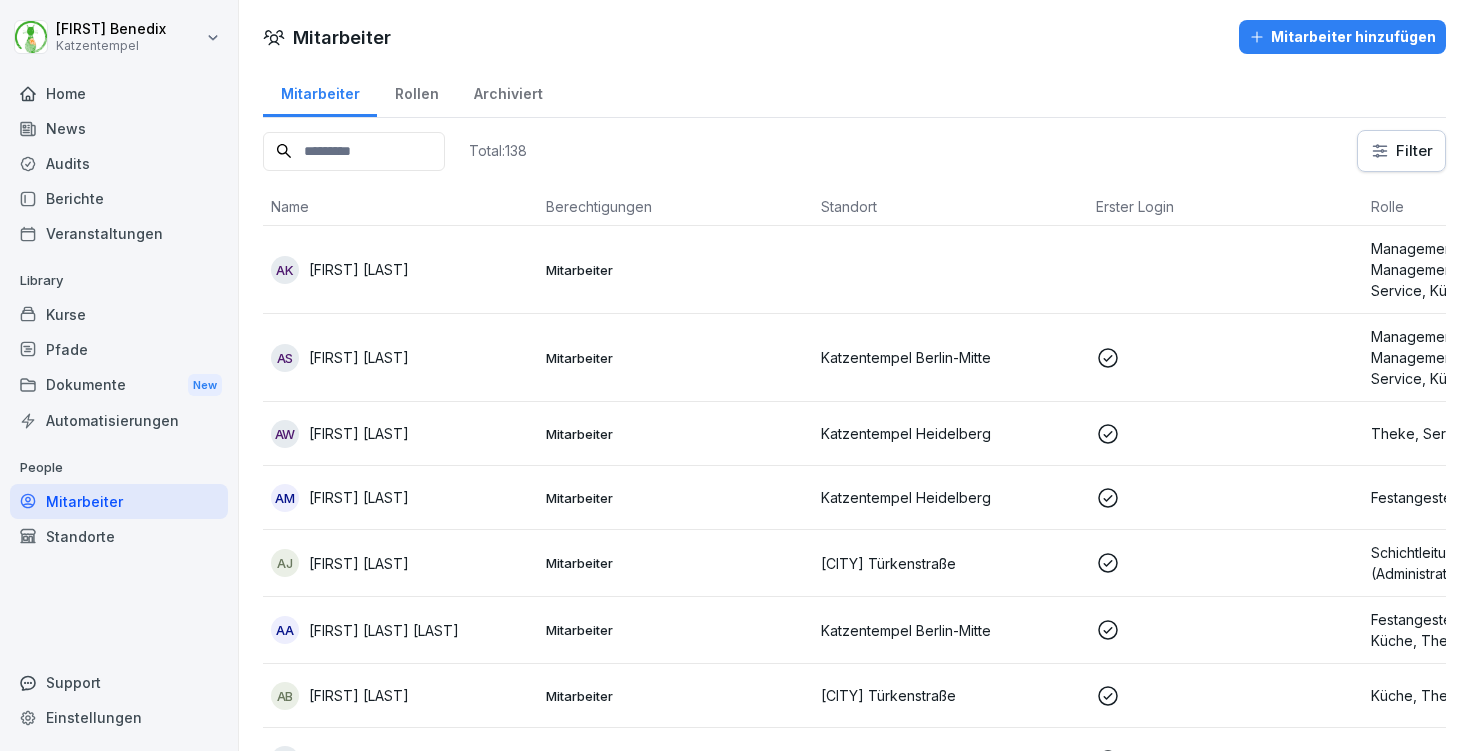 click on "AK Aaron Kallus" at bounding box center [400, 270] 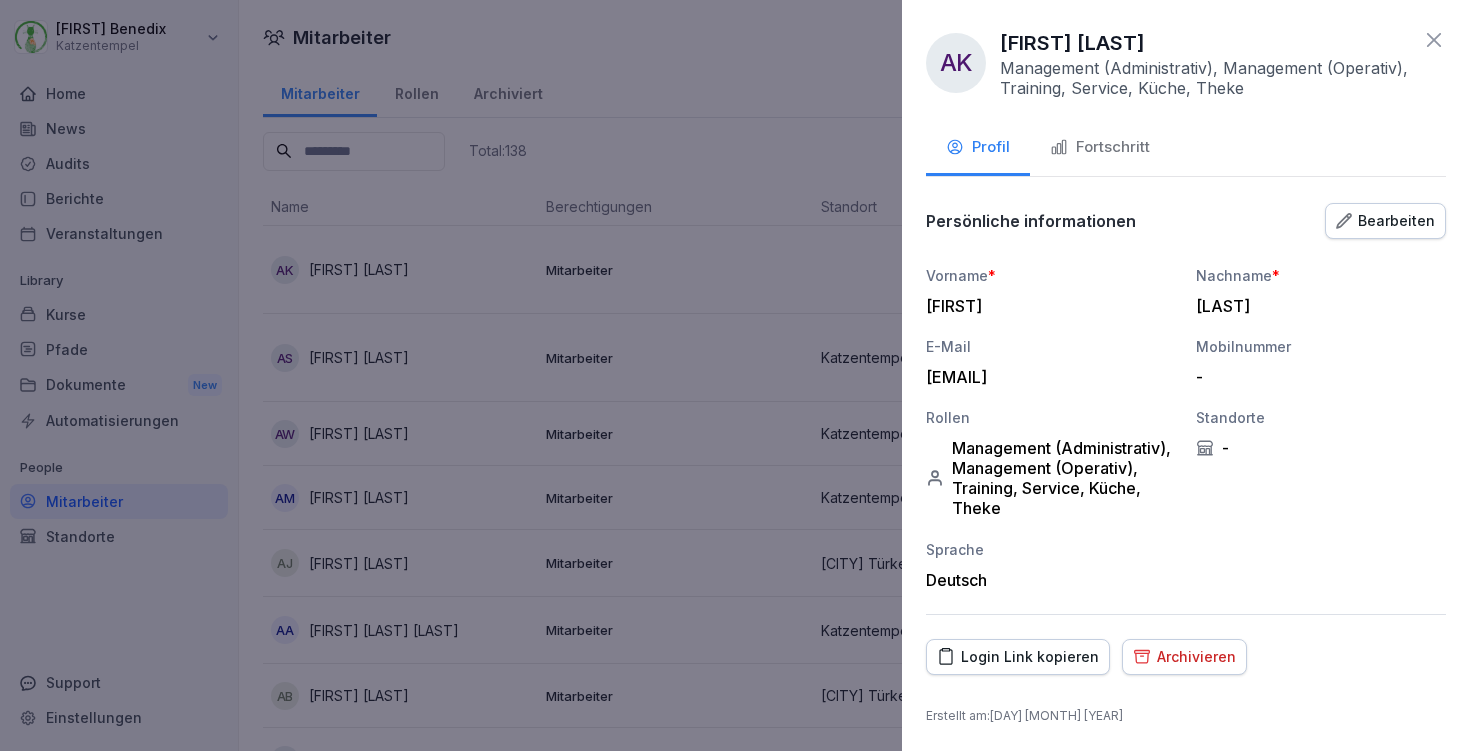 click on "Fortschritt" at bounding box center (1100, 147) 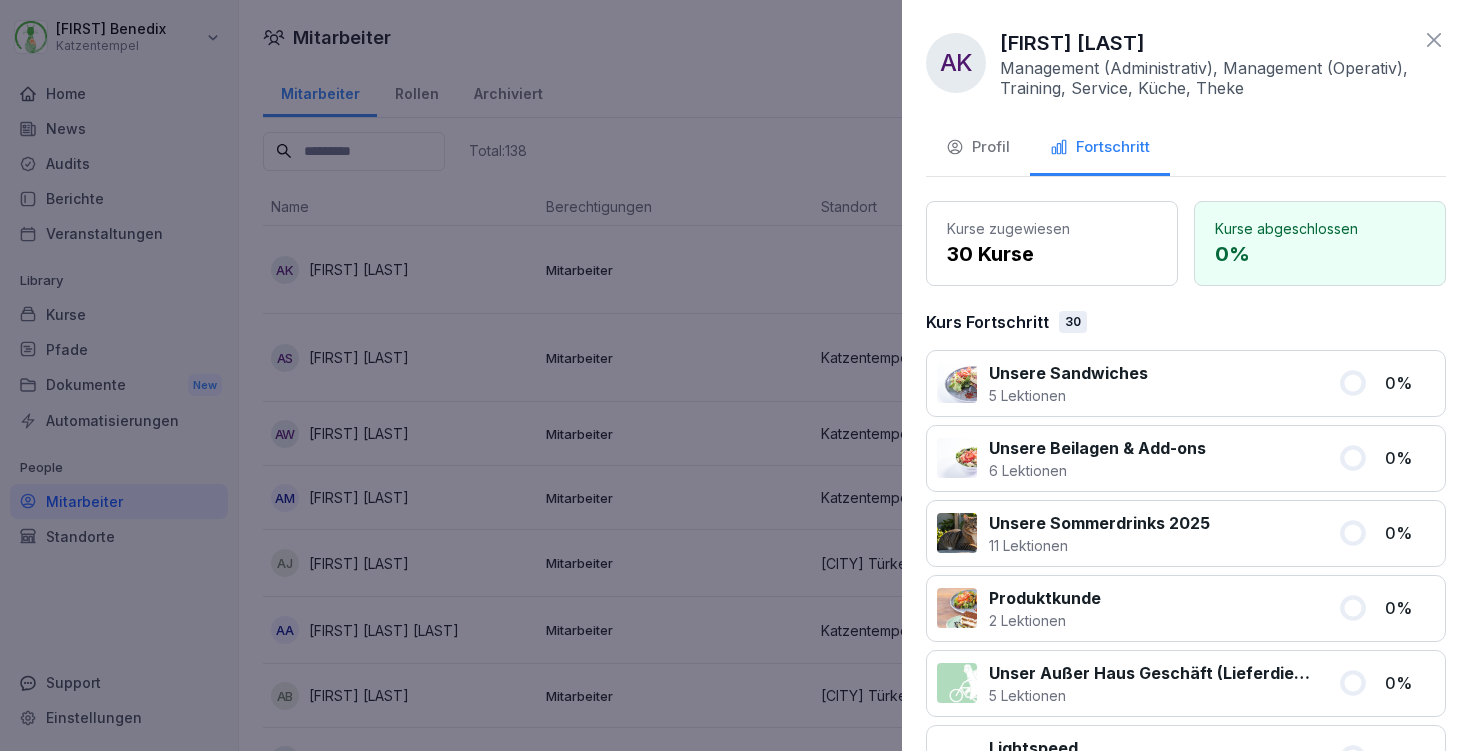 click 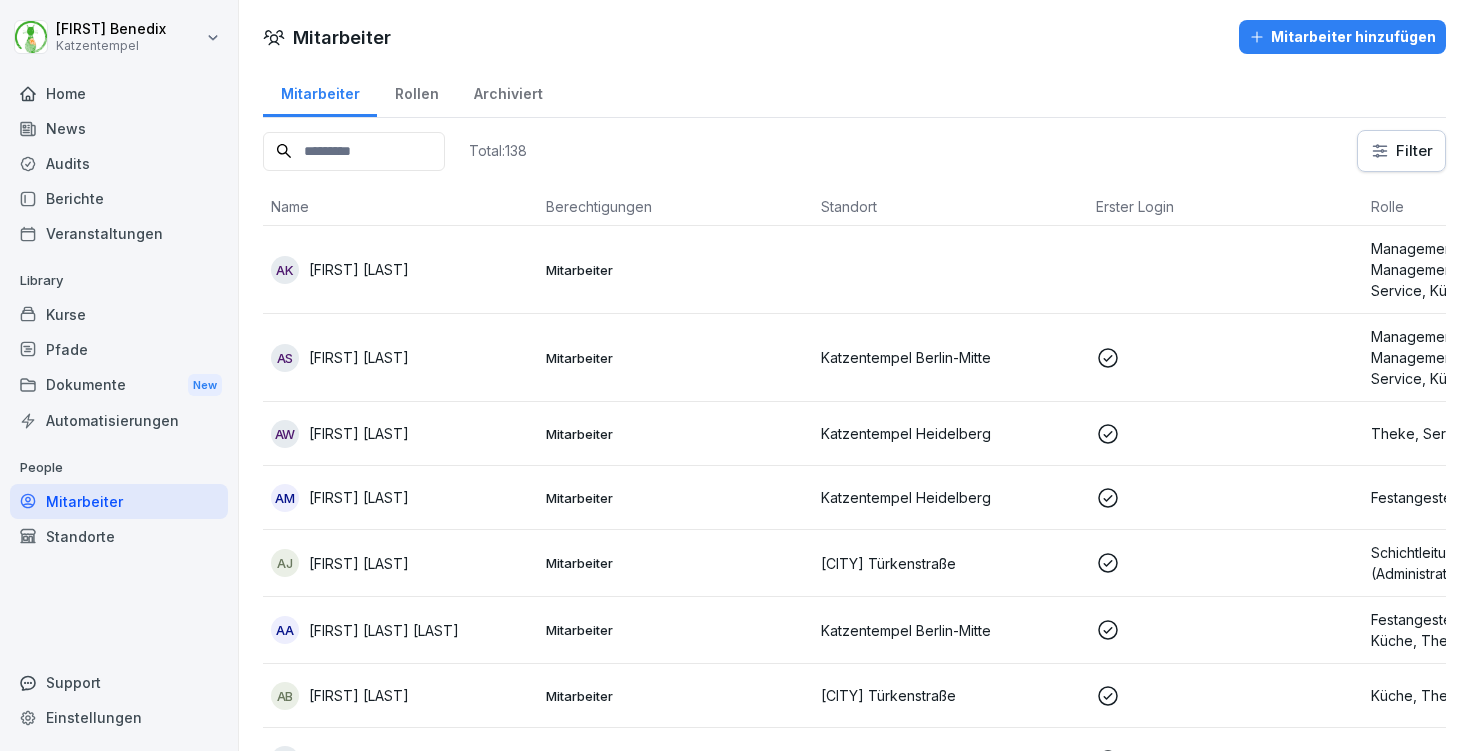 click on "Mitarbeiter hinzufügen" at bounding box center [1342, 37] 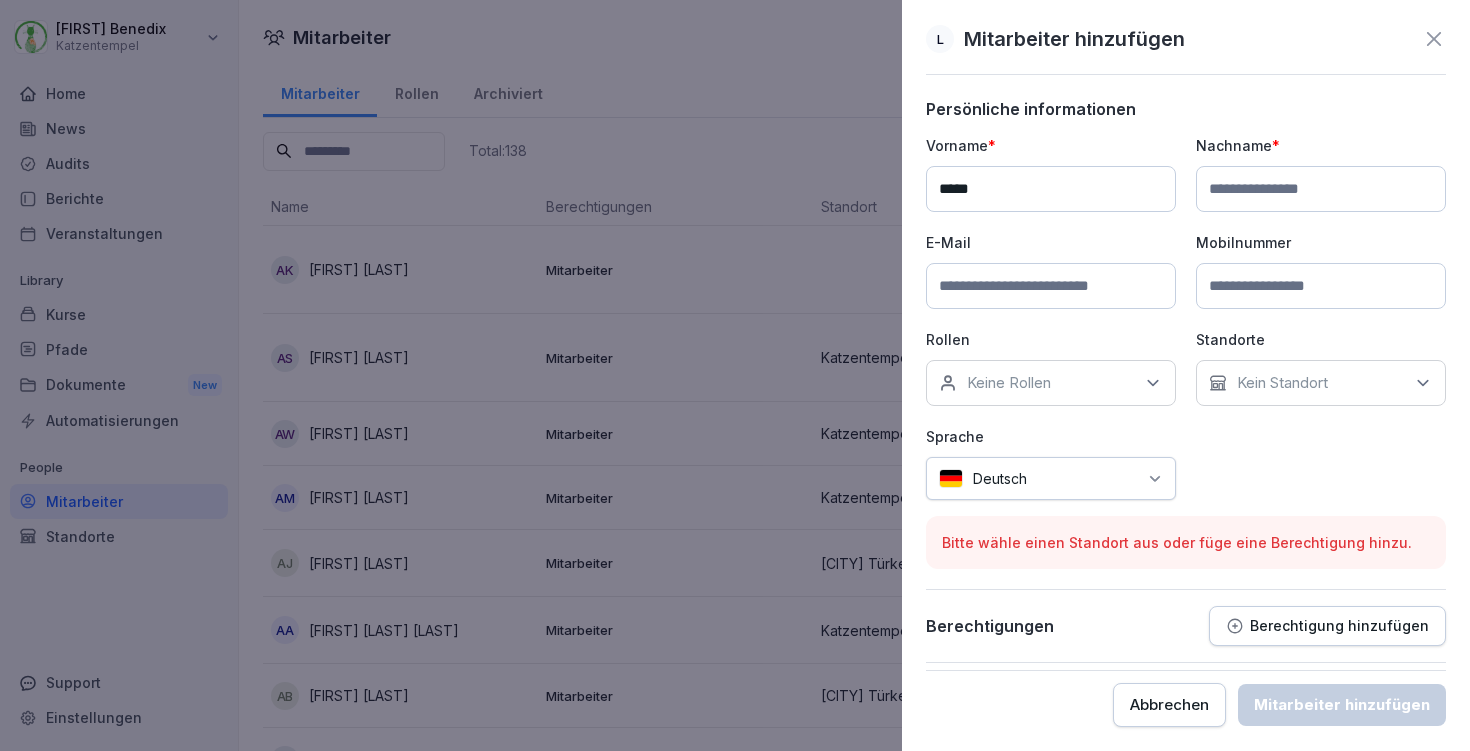 type on "*****" 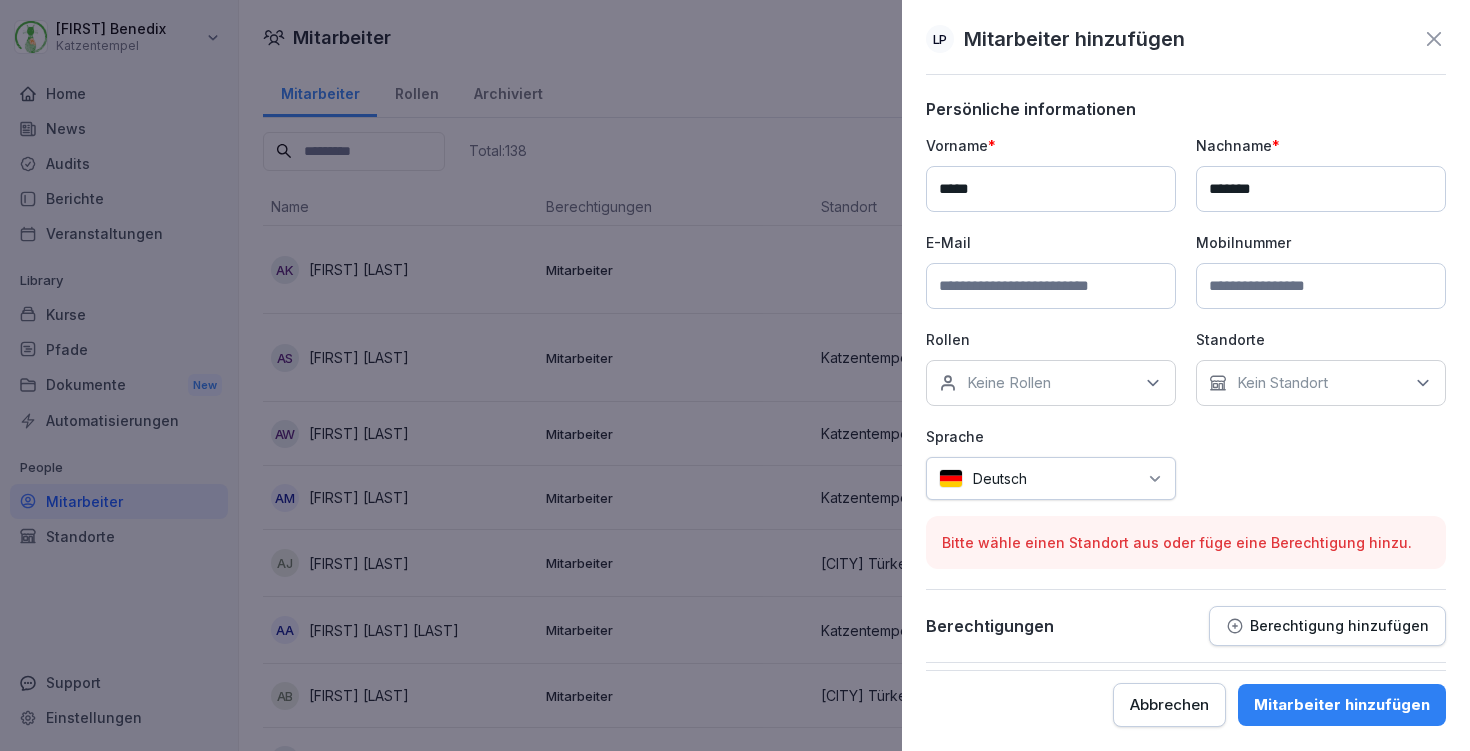 type on "*******" 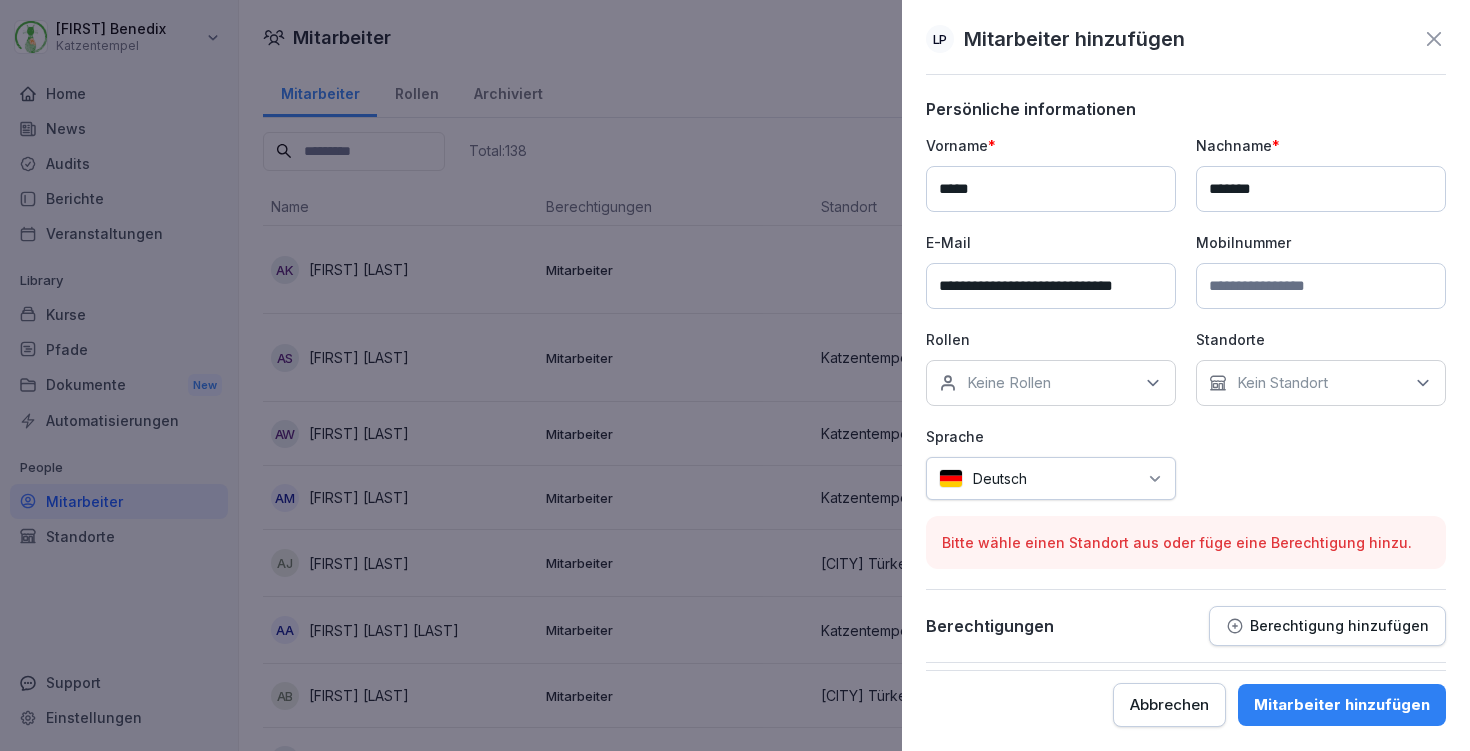 type on "**********" 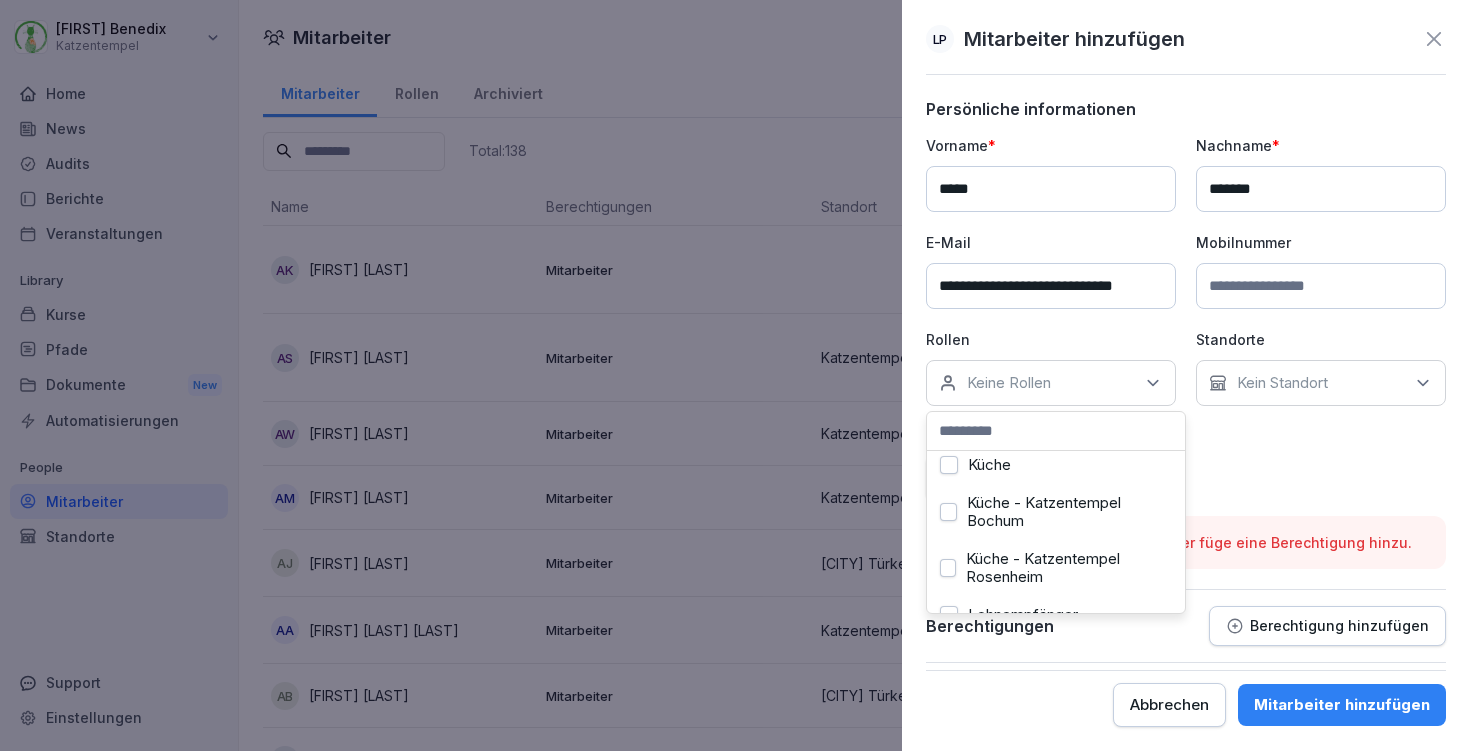 scroll, scrollTop: 579, scrollLeft: 0, axis: vertical 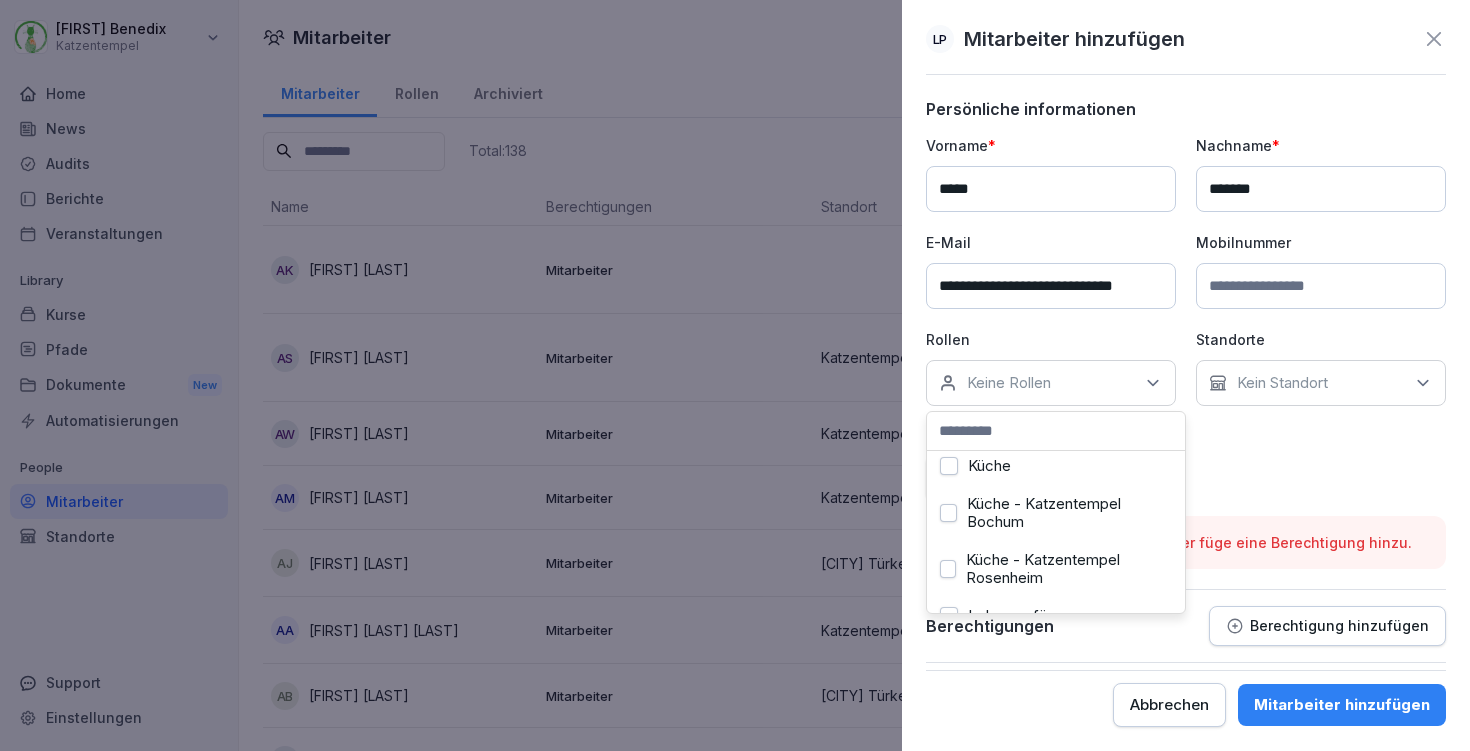 click on "Küche" at bounding box center (989, 466) 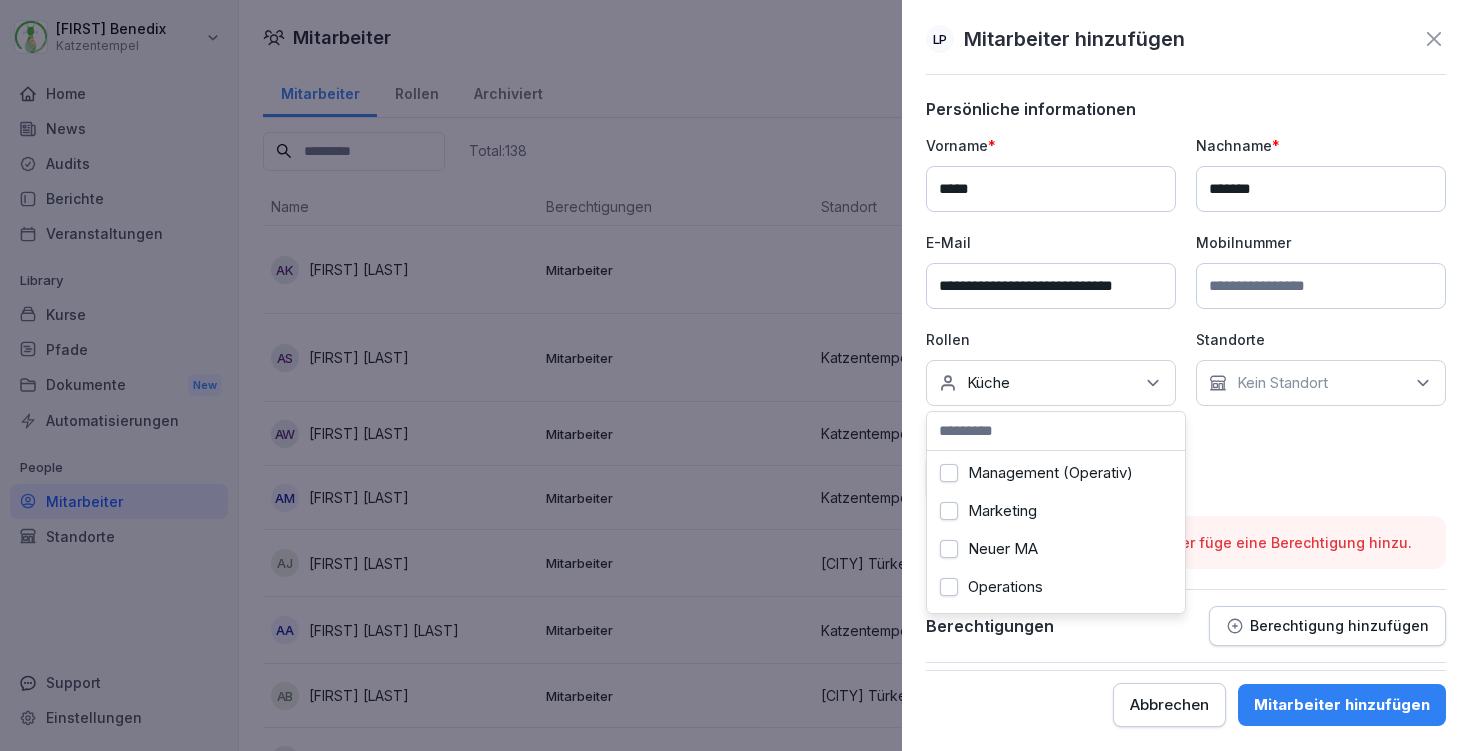 scroll, scrollTop: 799, scrollLeft: 0, axis: vertical 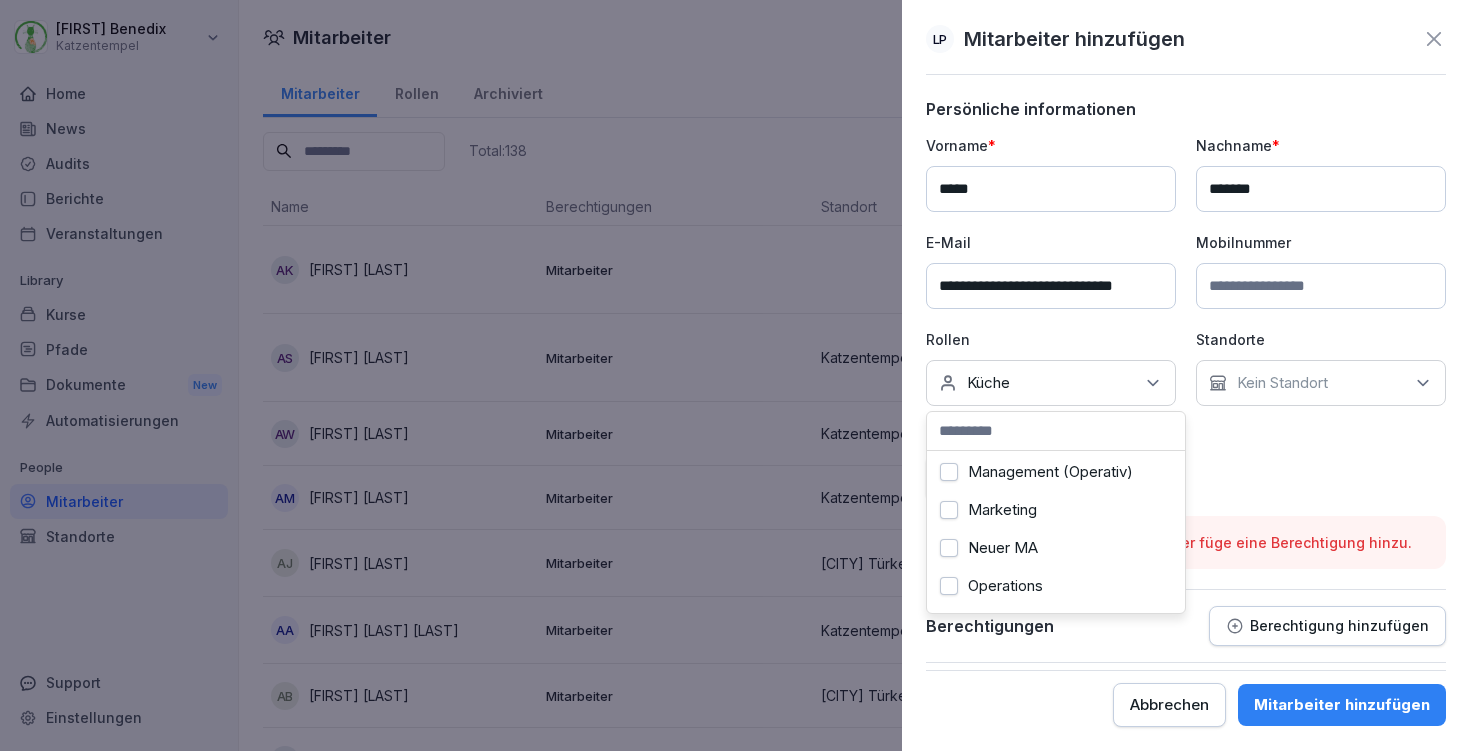 click on "**********" at bounding box center [1186, 375] 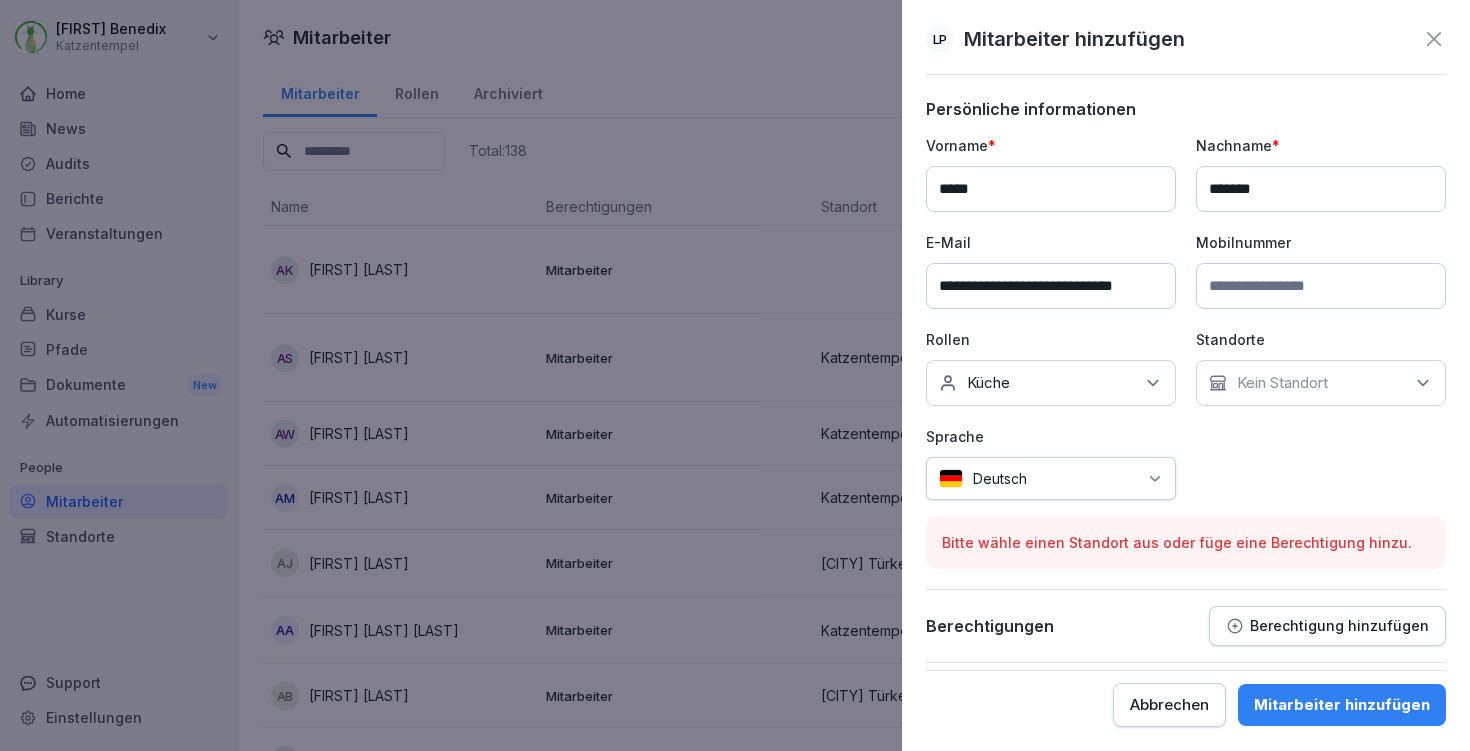click 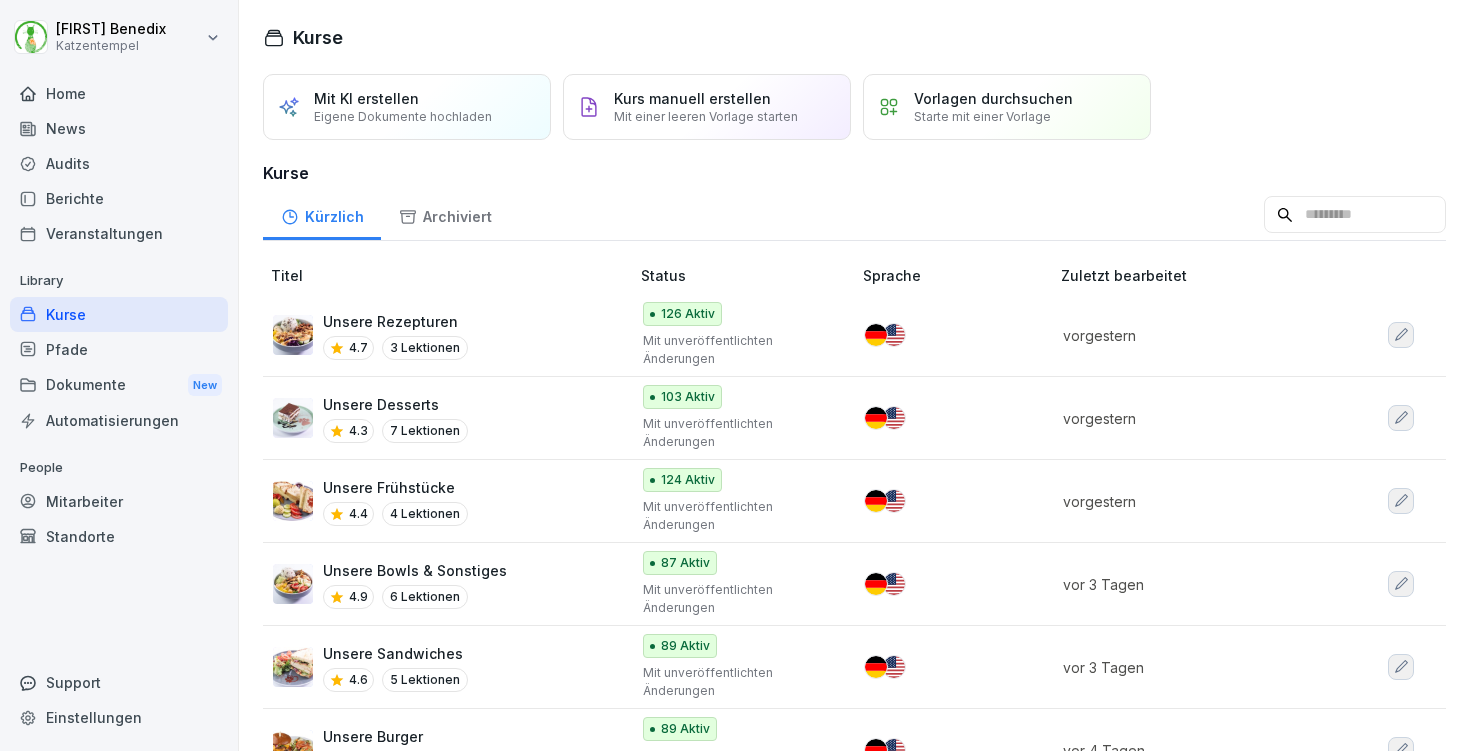 scroll, scrollTop: 0, scrollLeft: 0, axis: both 